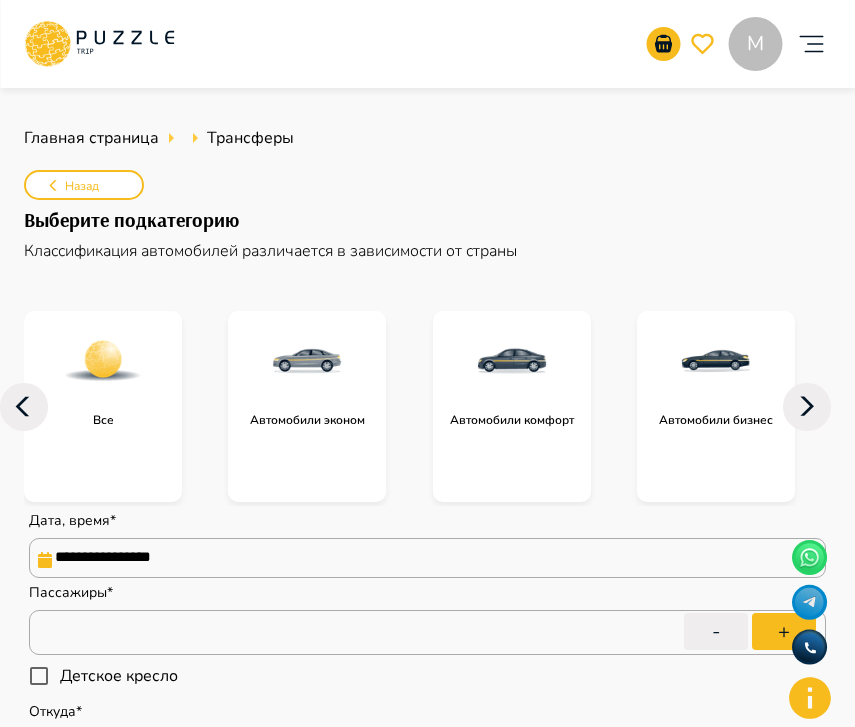scroll, scrollTop: 427, scrollLeft: 0, axis: vertical 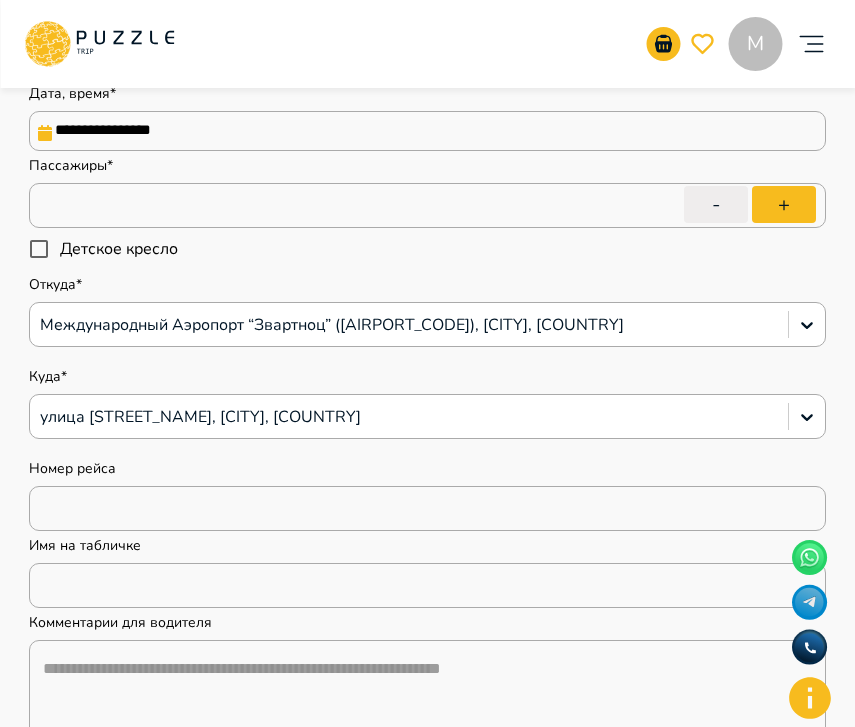 click 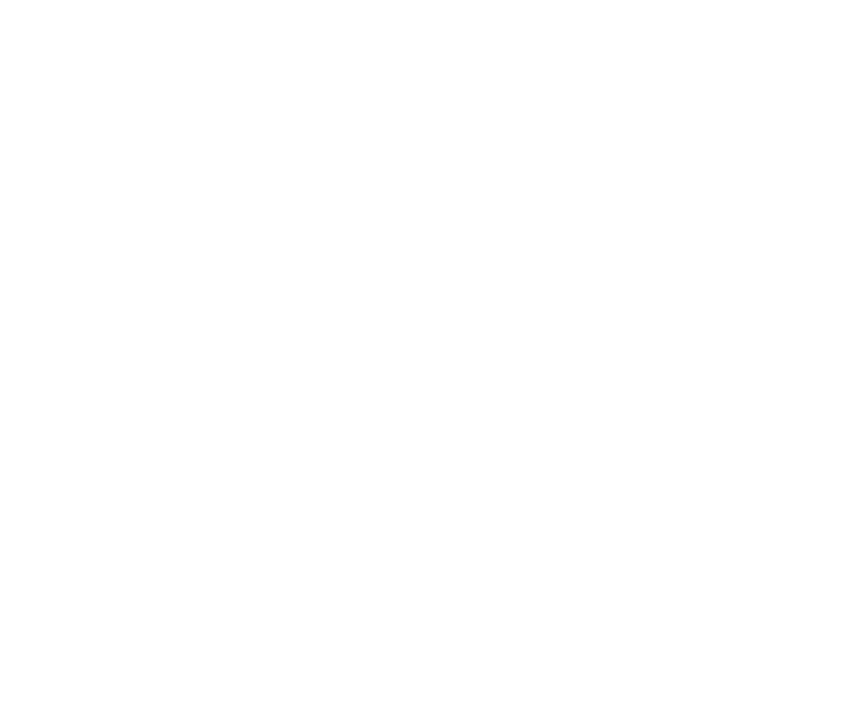 scroll, scrollTop: 0, scrollLeft: 0, axis: both 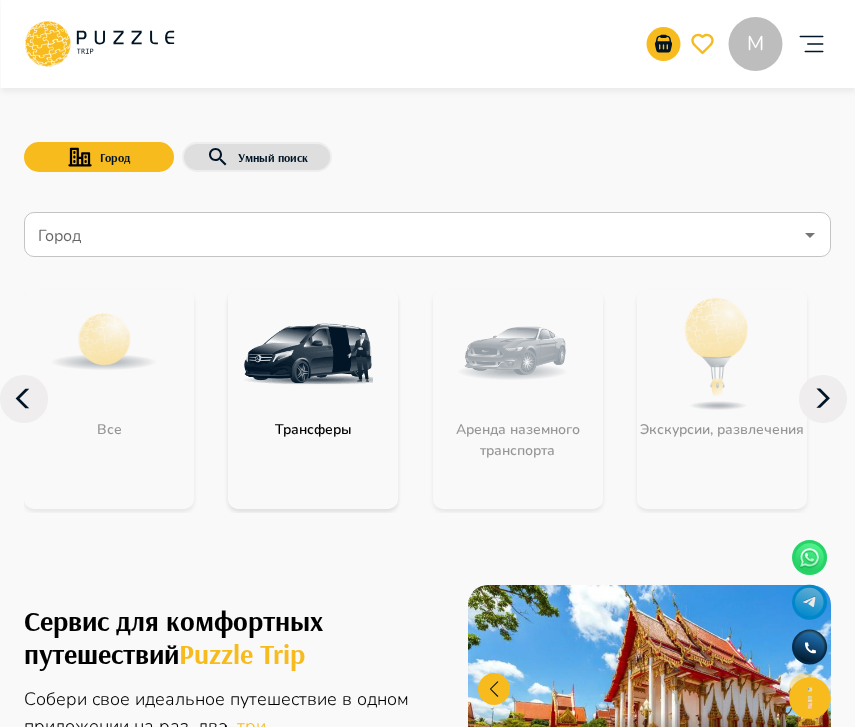 click on "Экскурсии, развлечения" at bounding box center (734, 399) 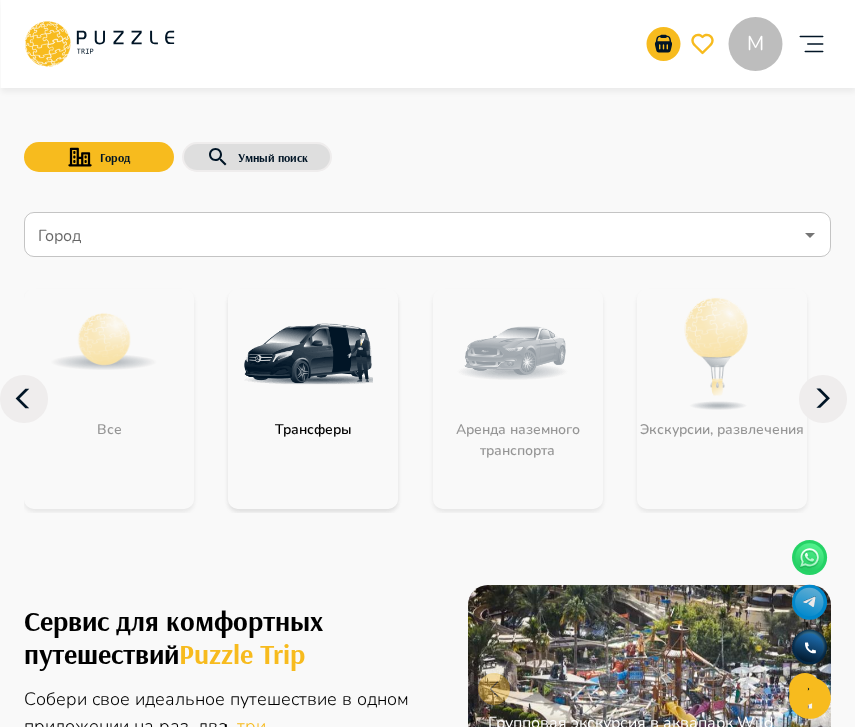 click 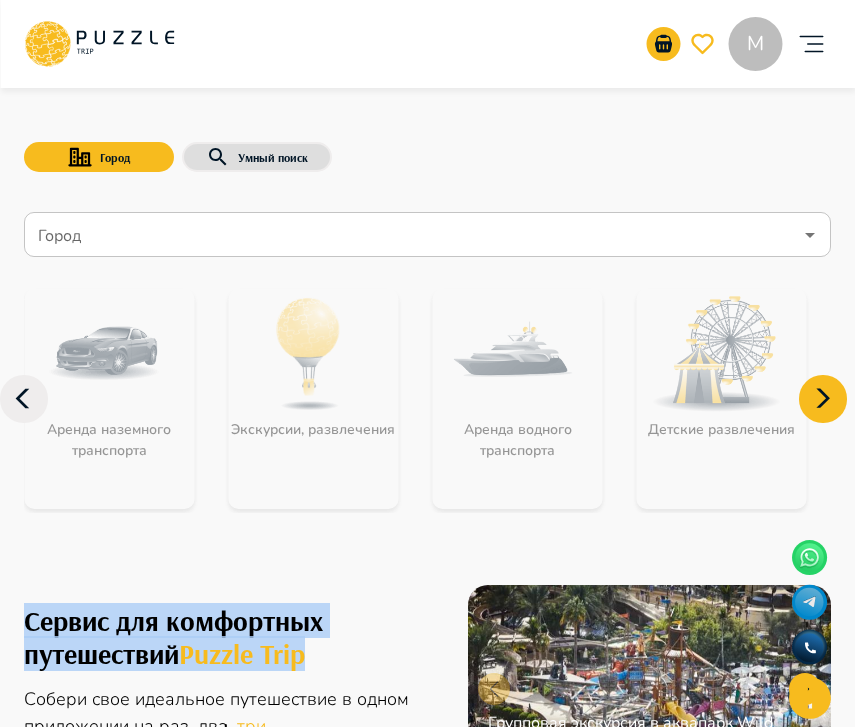 click 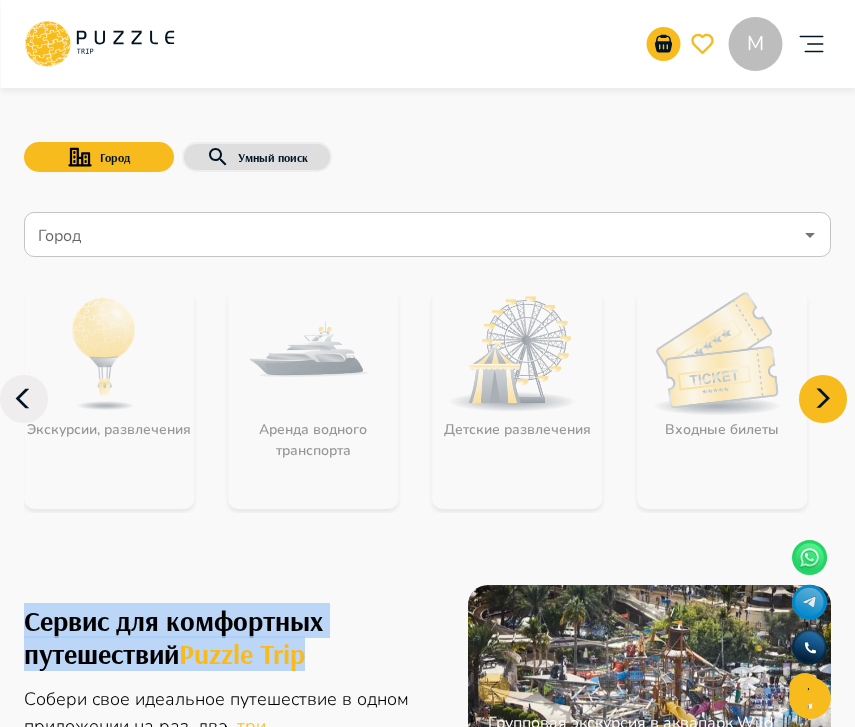 click 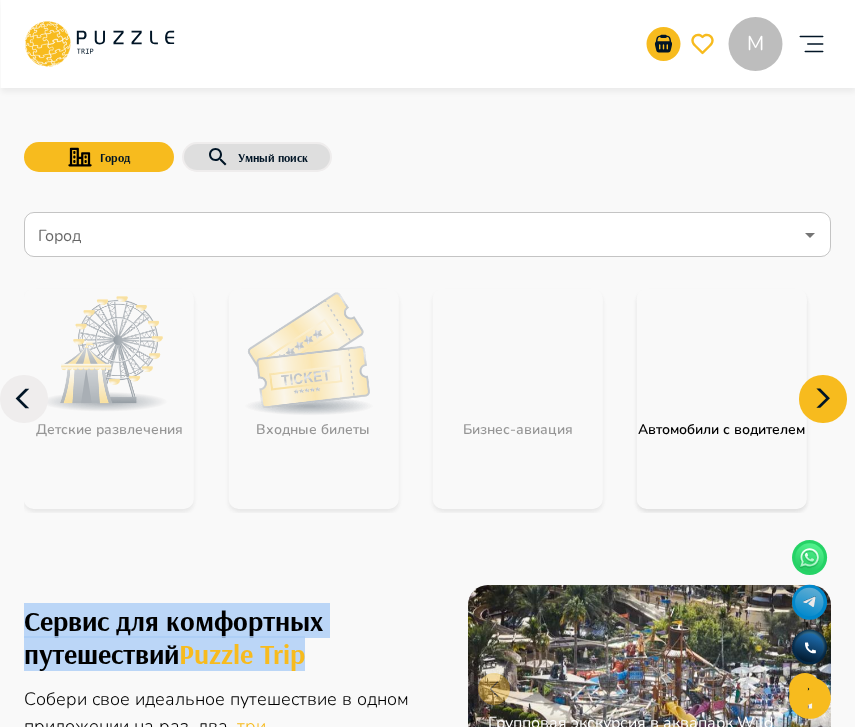 click 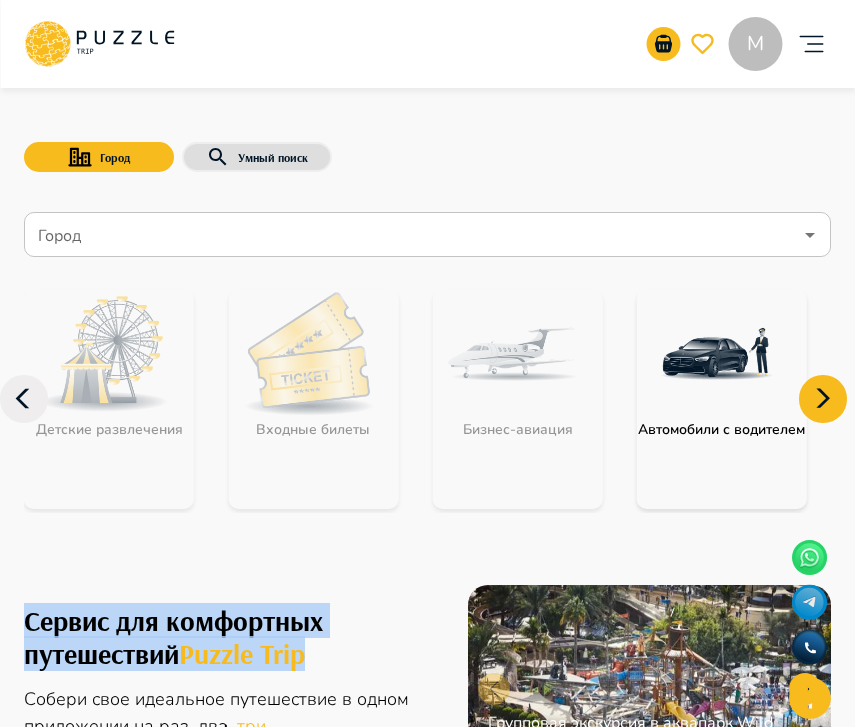 click at bounding box center (717, 354) 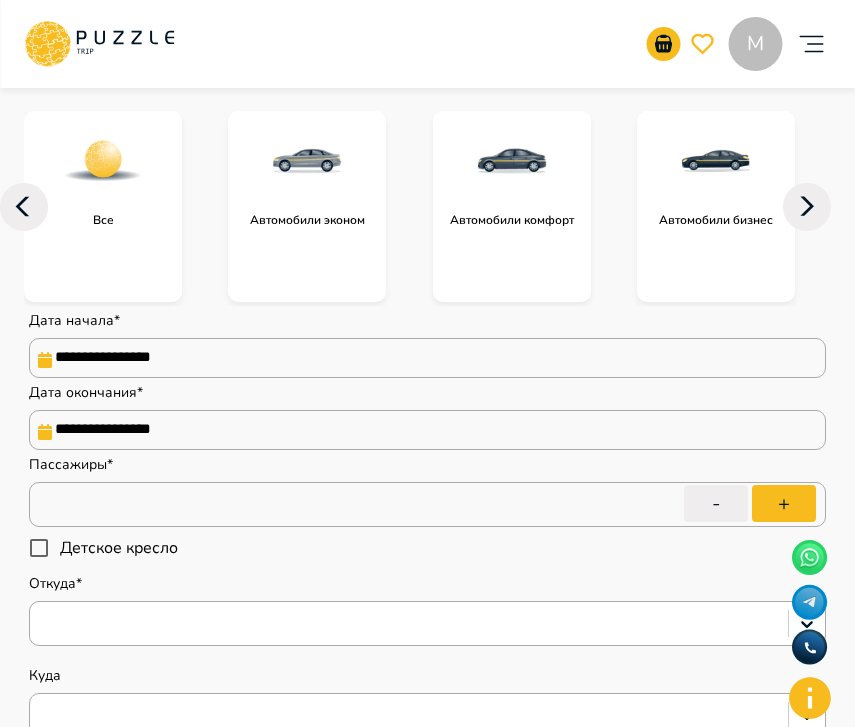 scroll, scrollTop: 199, scrollLeft: 0, axis: vertical 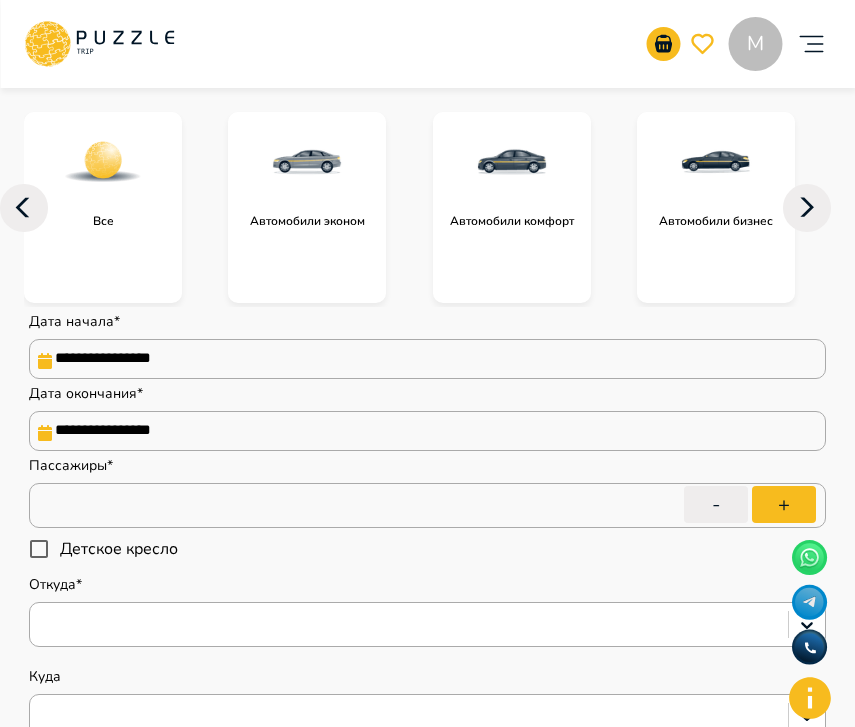 type on "*" 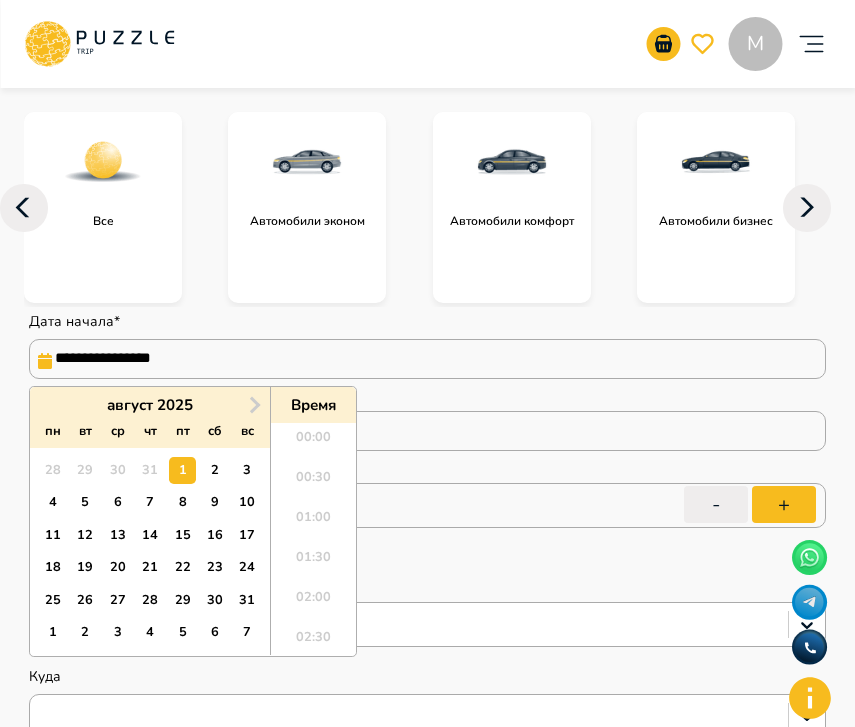 click on "**********" at bounding box center [427, 359] 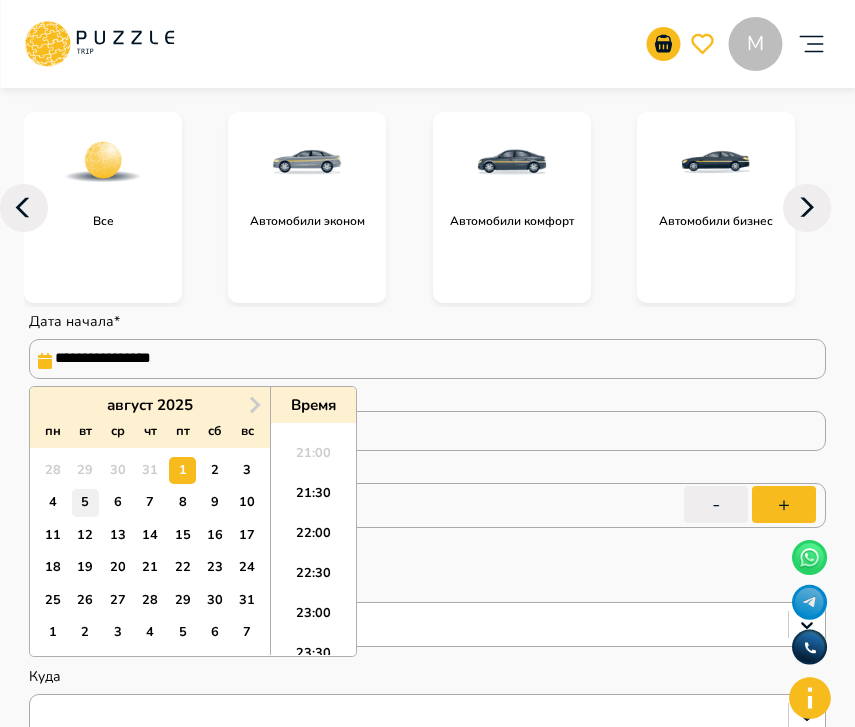 click on "5" at bounding box center [85, 502] 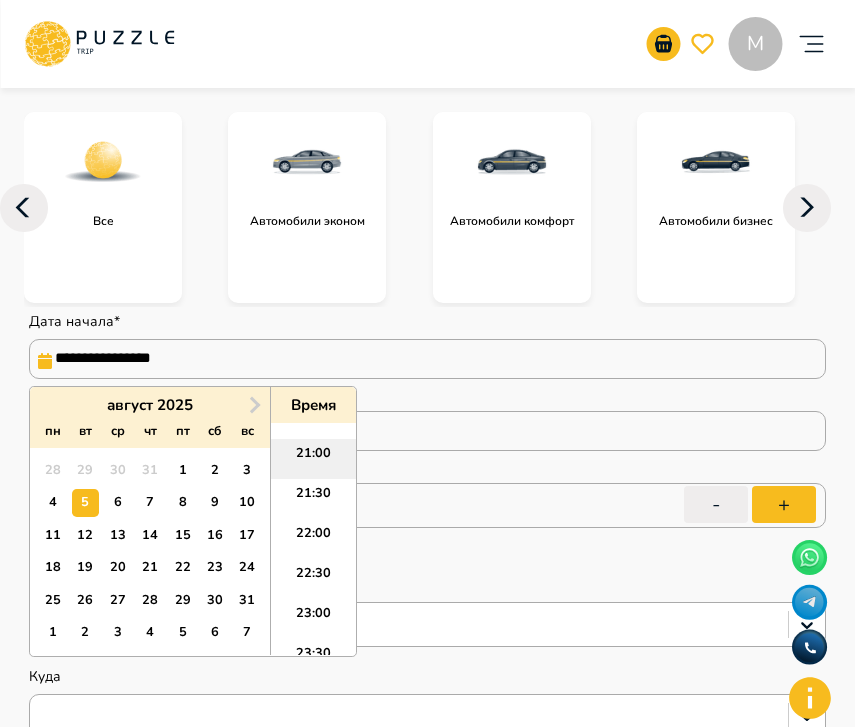 type on "*" 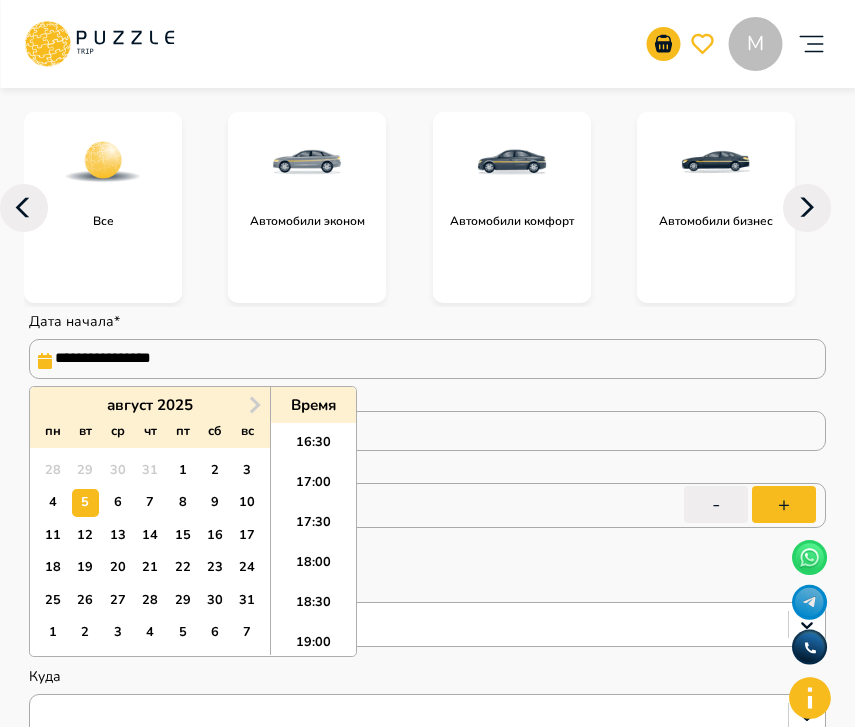scroll, scrollTop: 1307, scrollLeft: 0, axis: vertical 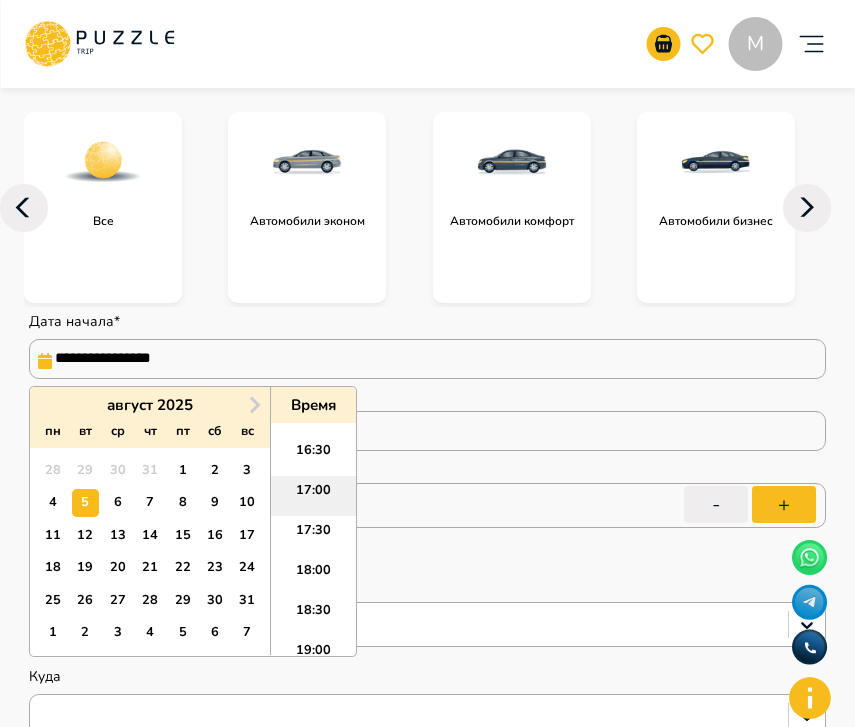click on "17:00" at bounding box center [313, 496] 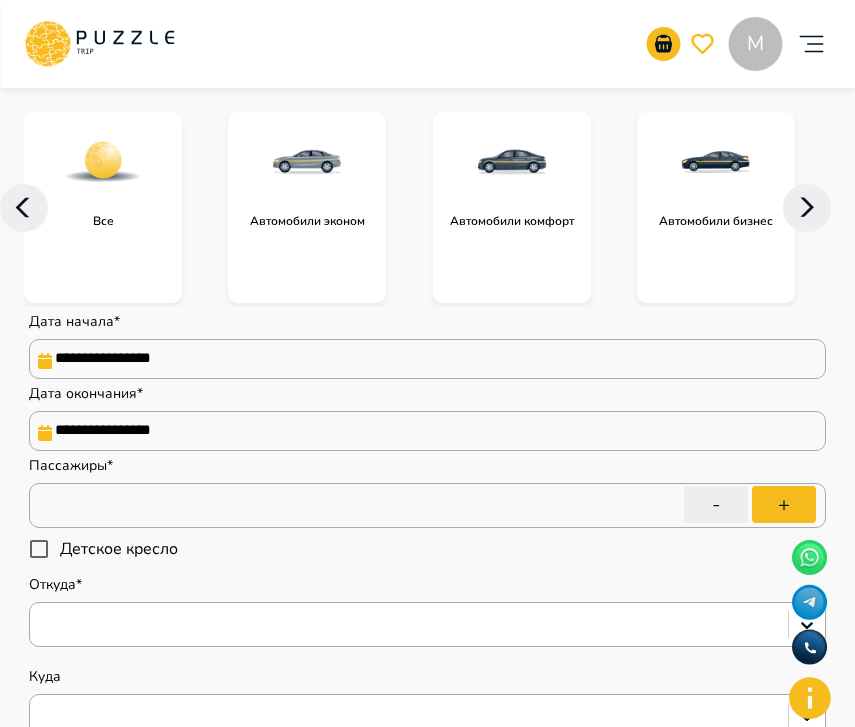 click on "**********" at bounding box center (427, 431) 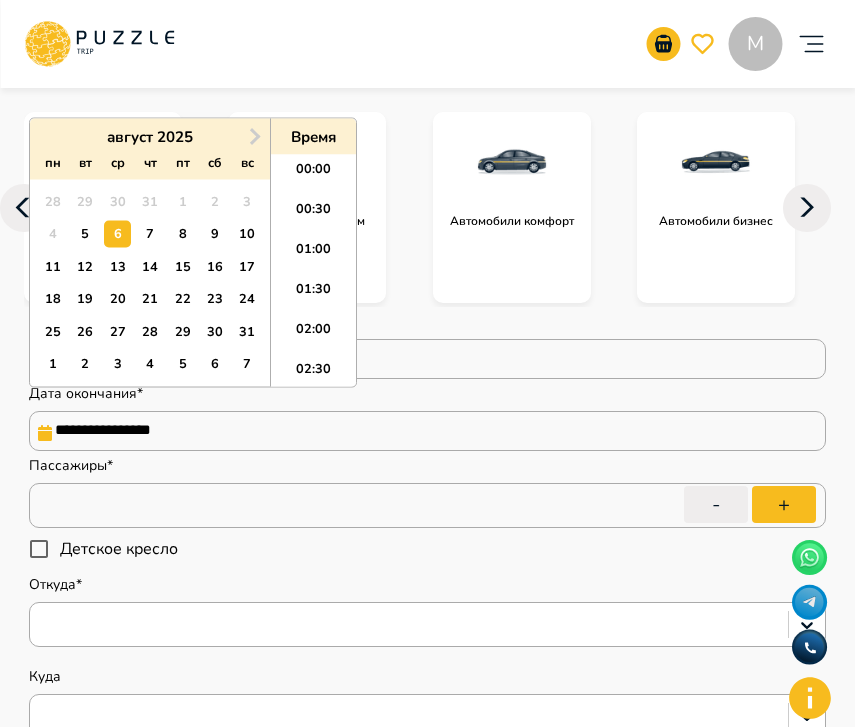 scroll, scrollTop: 1264, scrollLeft: 0, axis: vertical 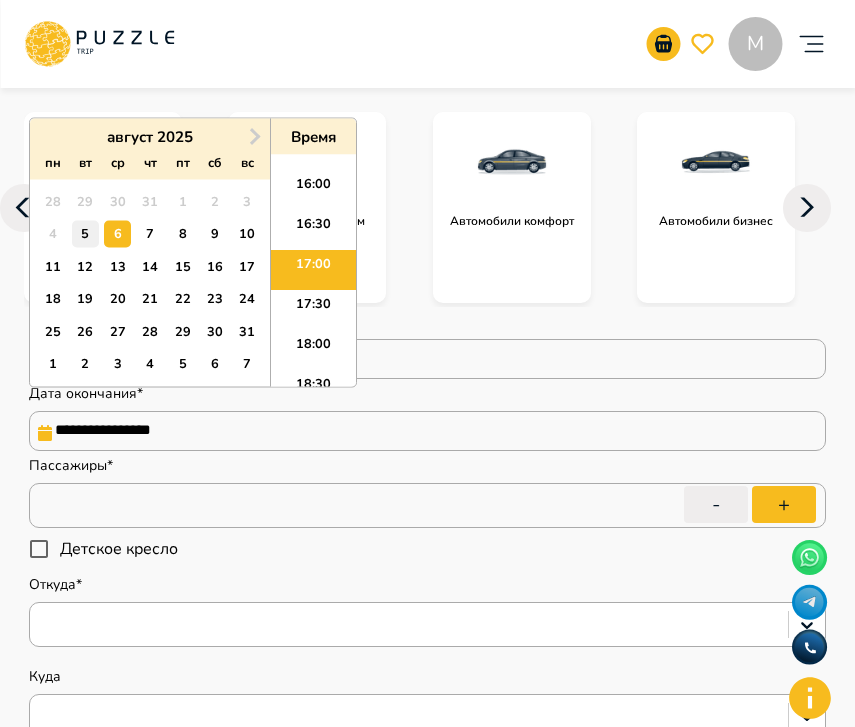 click on "5" at bounding box center (85, 234) 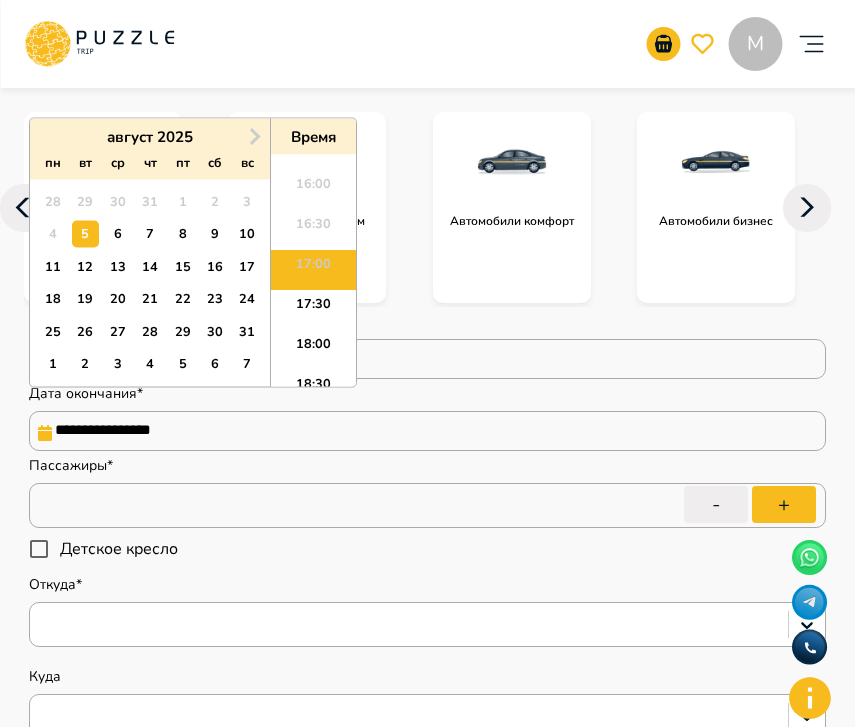 type on "*" 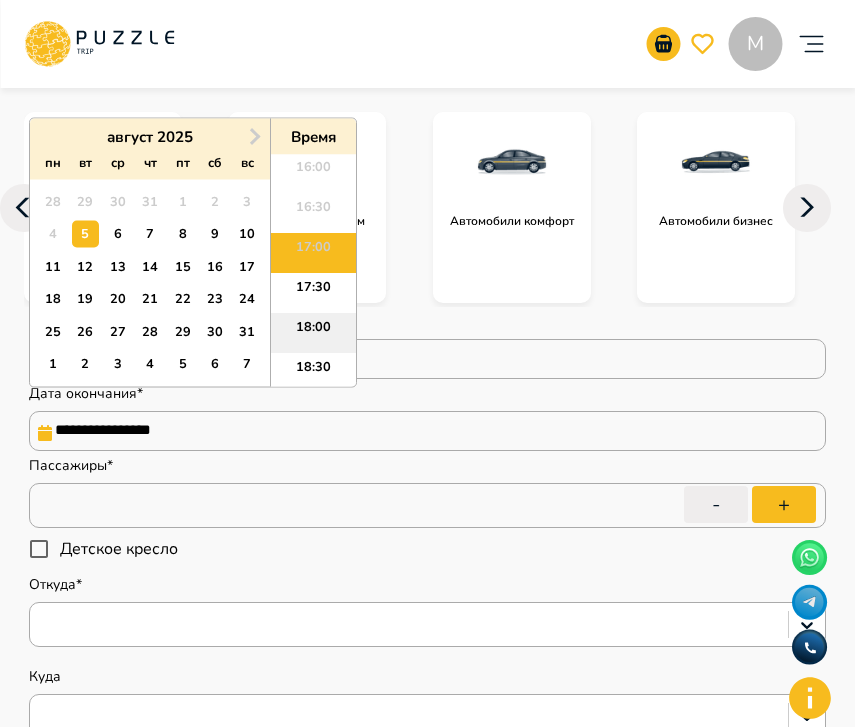 scroll, scrollTop: 1285, scrollLeft: 0, axis: vertical 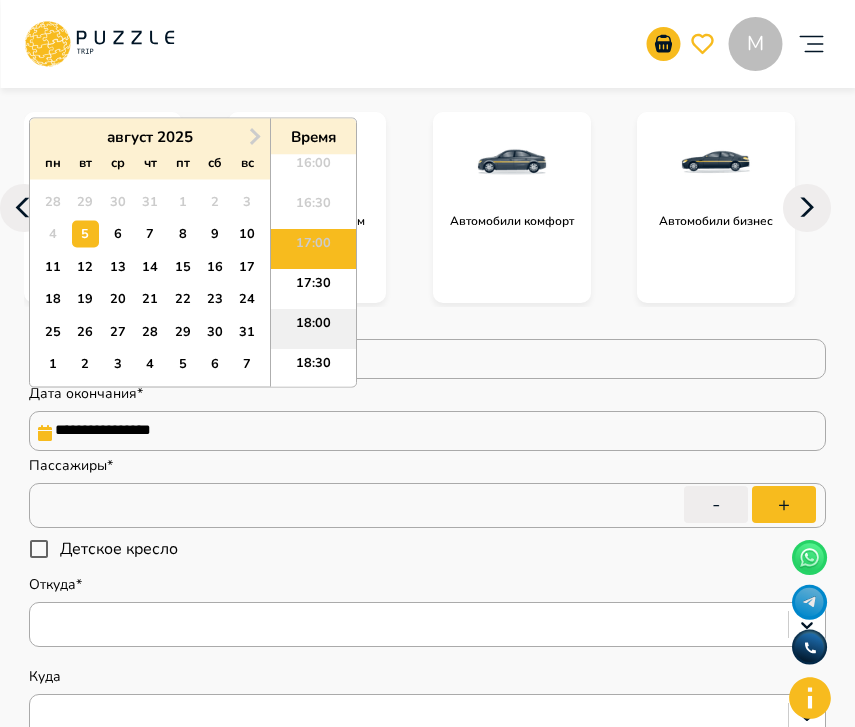 click on "18:00" at bounding box center (313, 330) 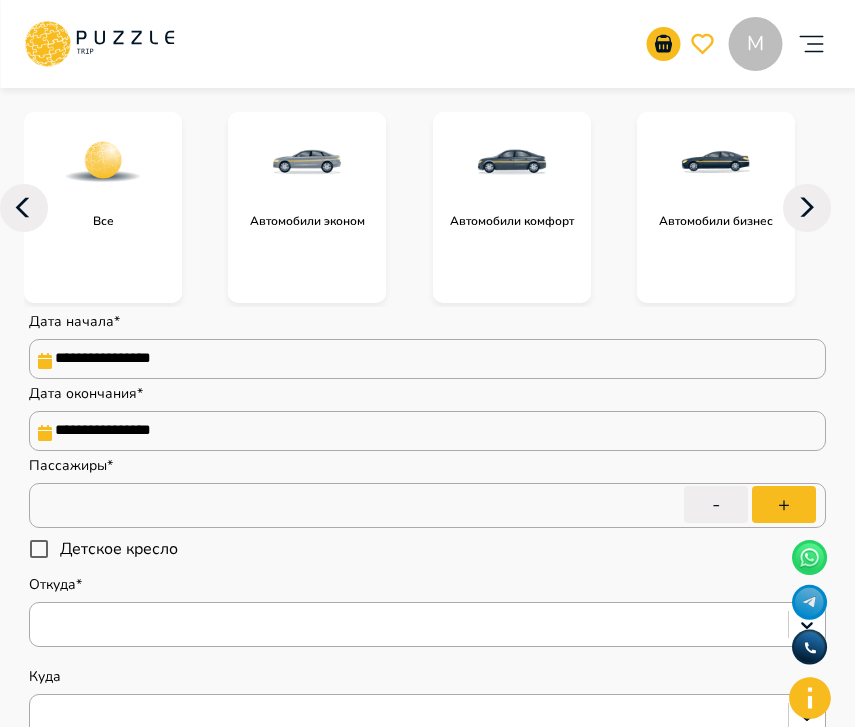 type on "*" 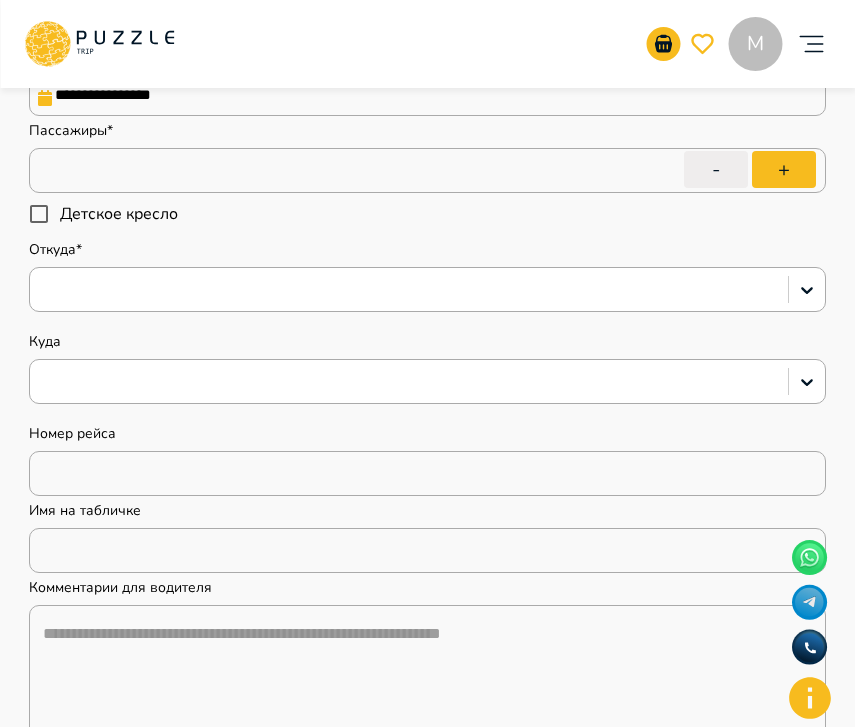 scroll, scrollTop: 541, scrollLeft: 0, axis: vertical 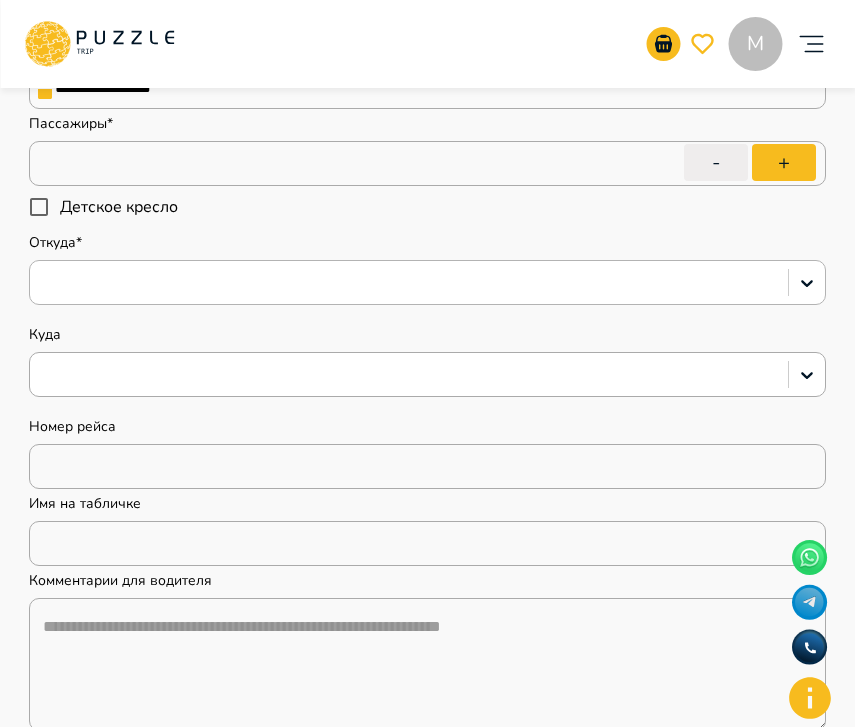 click at bounding box center [409, 283] 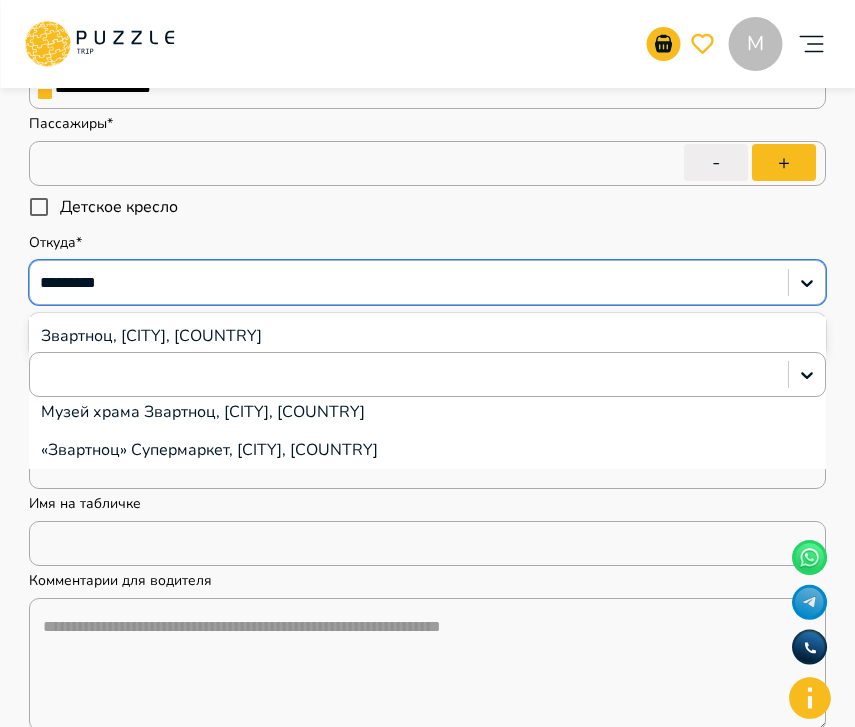 type on "********" 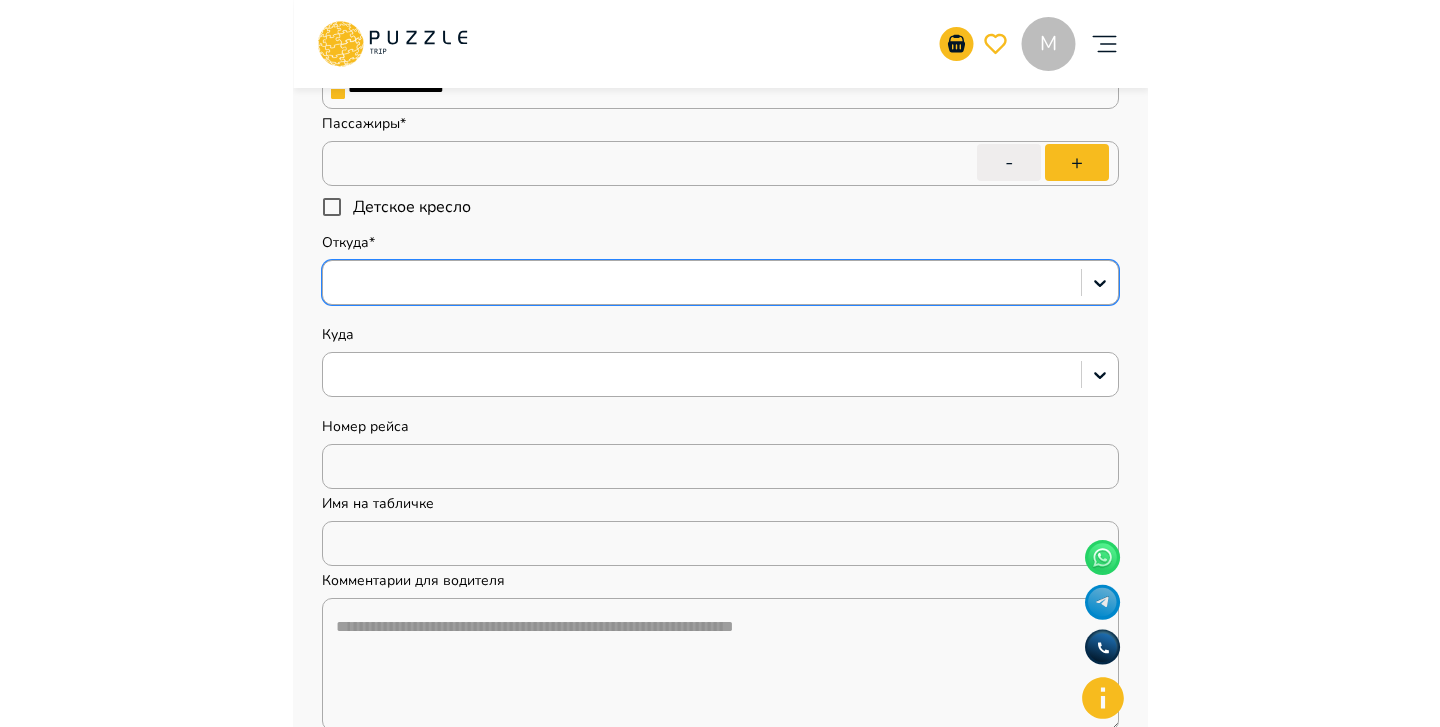 scroll, scrollTop: 559, scrollLeft: 0, axis: vertical 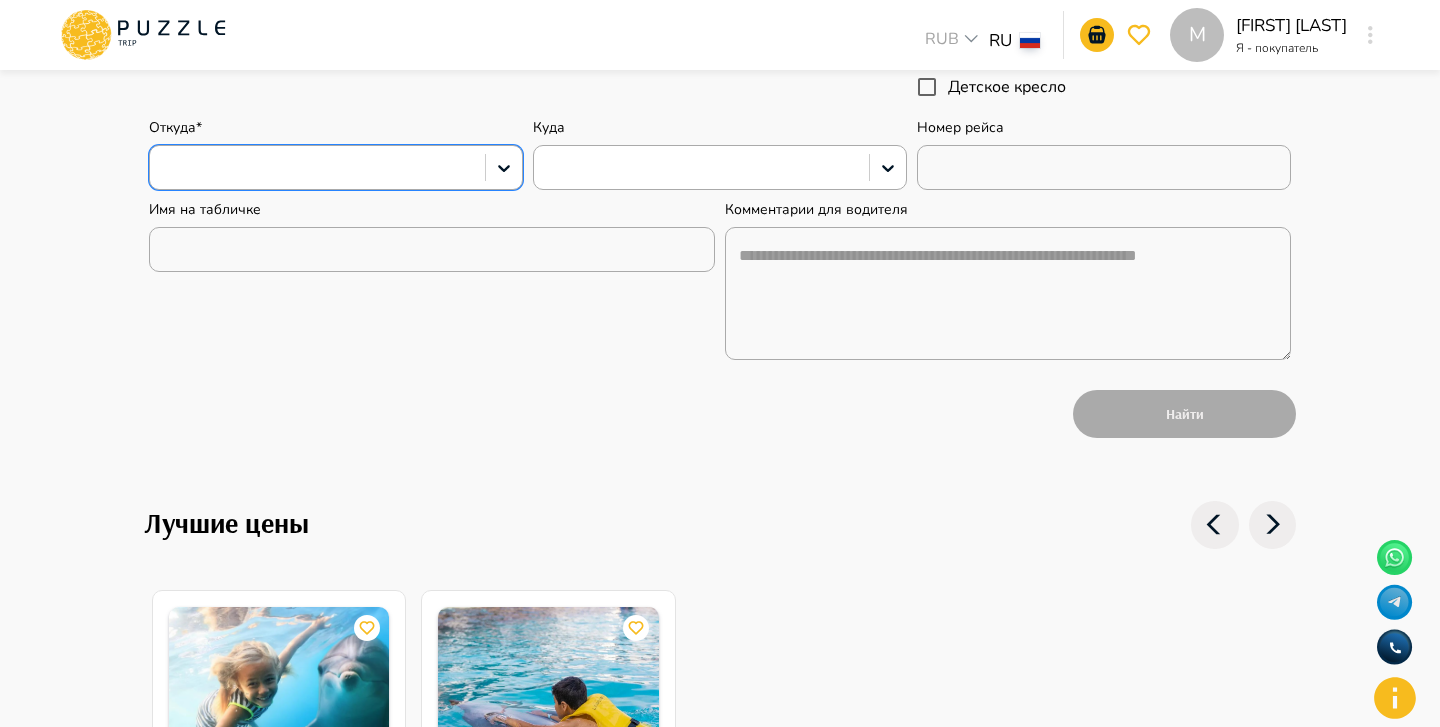 type on "*" 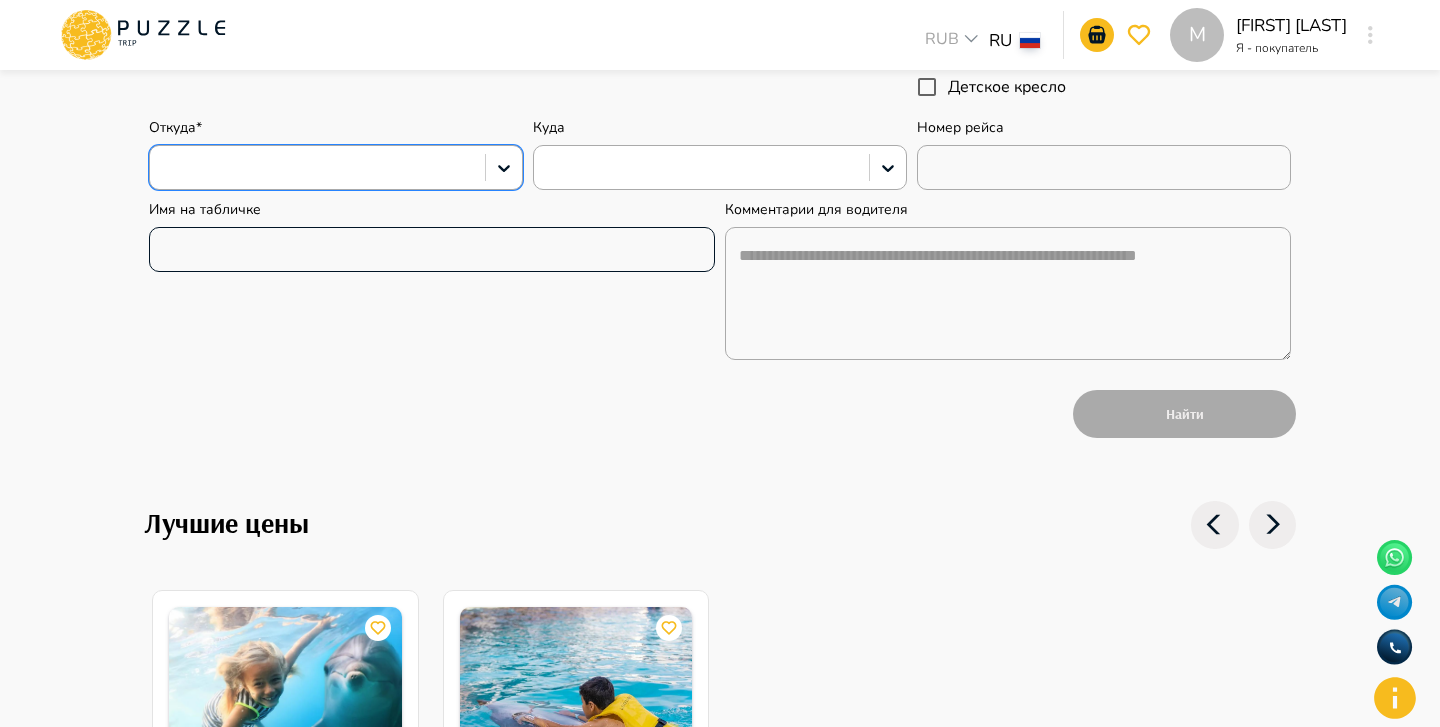scroll, scrollTop: 381, scrollLeft: 0, axis: vertical 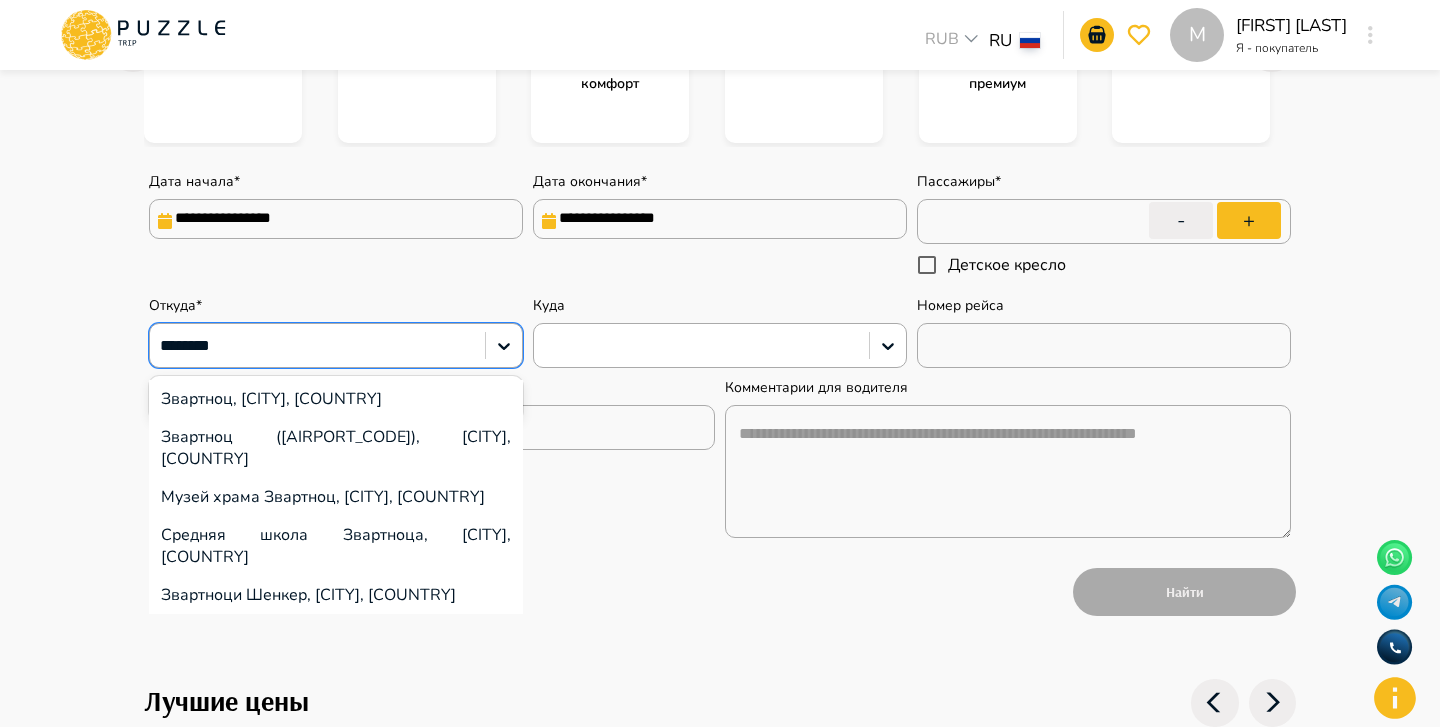 type on "********" 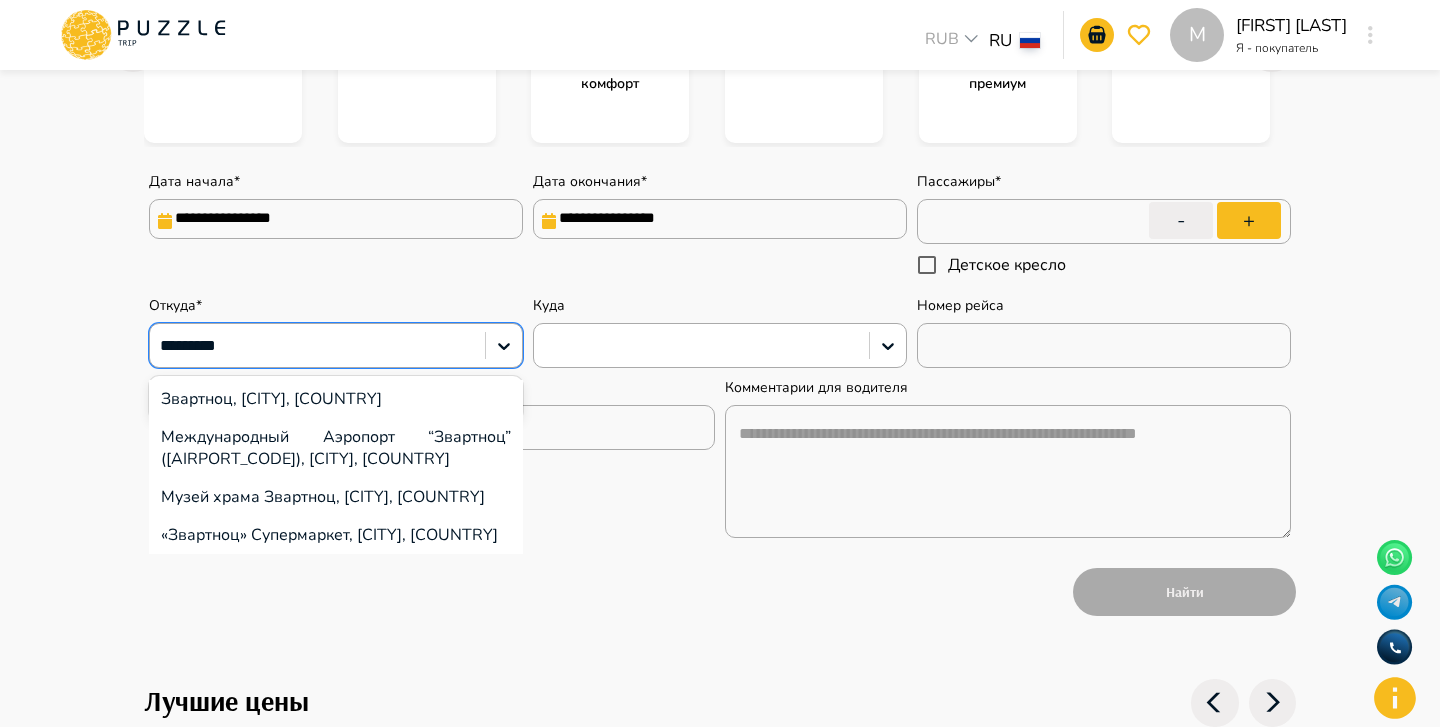 click on "Международный Аэропорт “Звартноц” ([AIRPORT_CODE]), [CITY], [COUNTRY]" at bounding box center [336, 448] 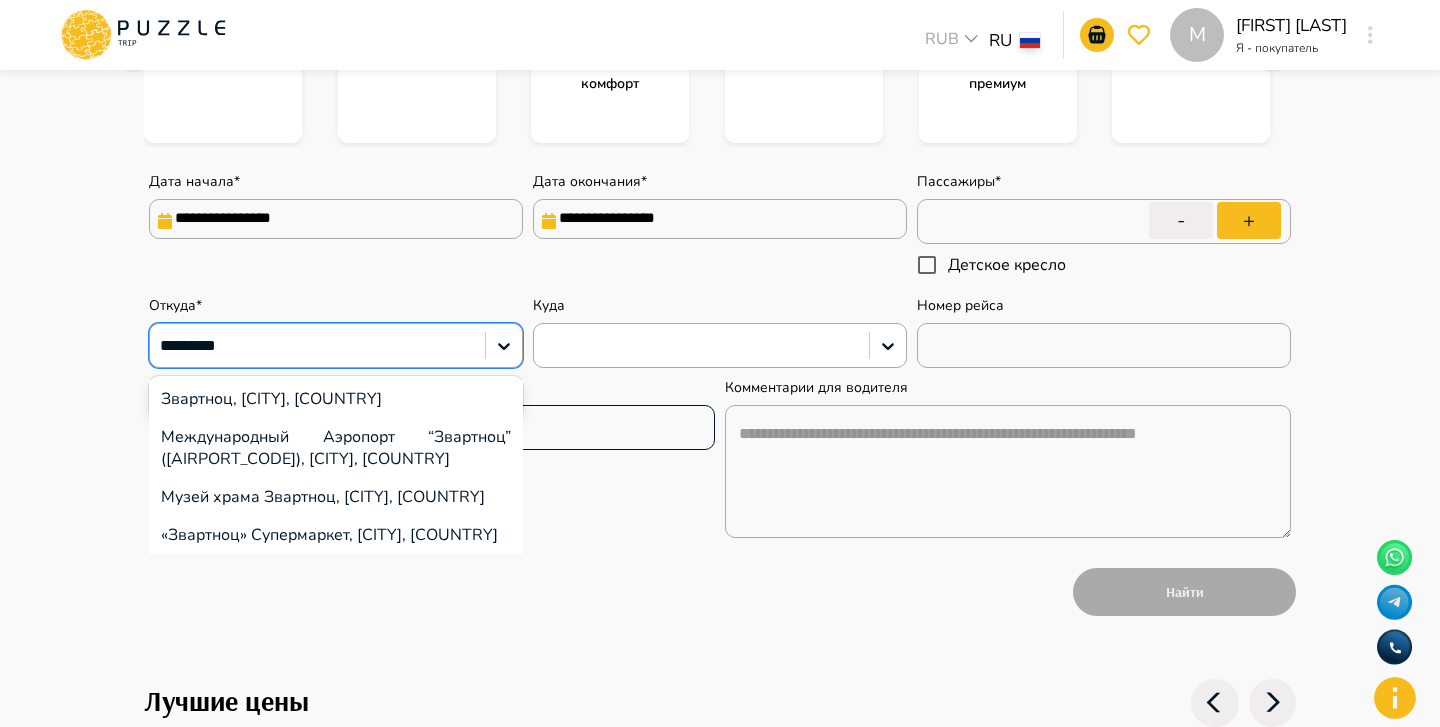type 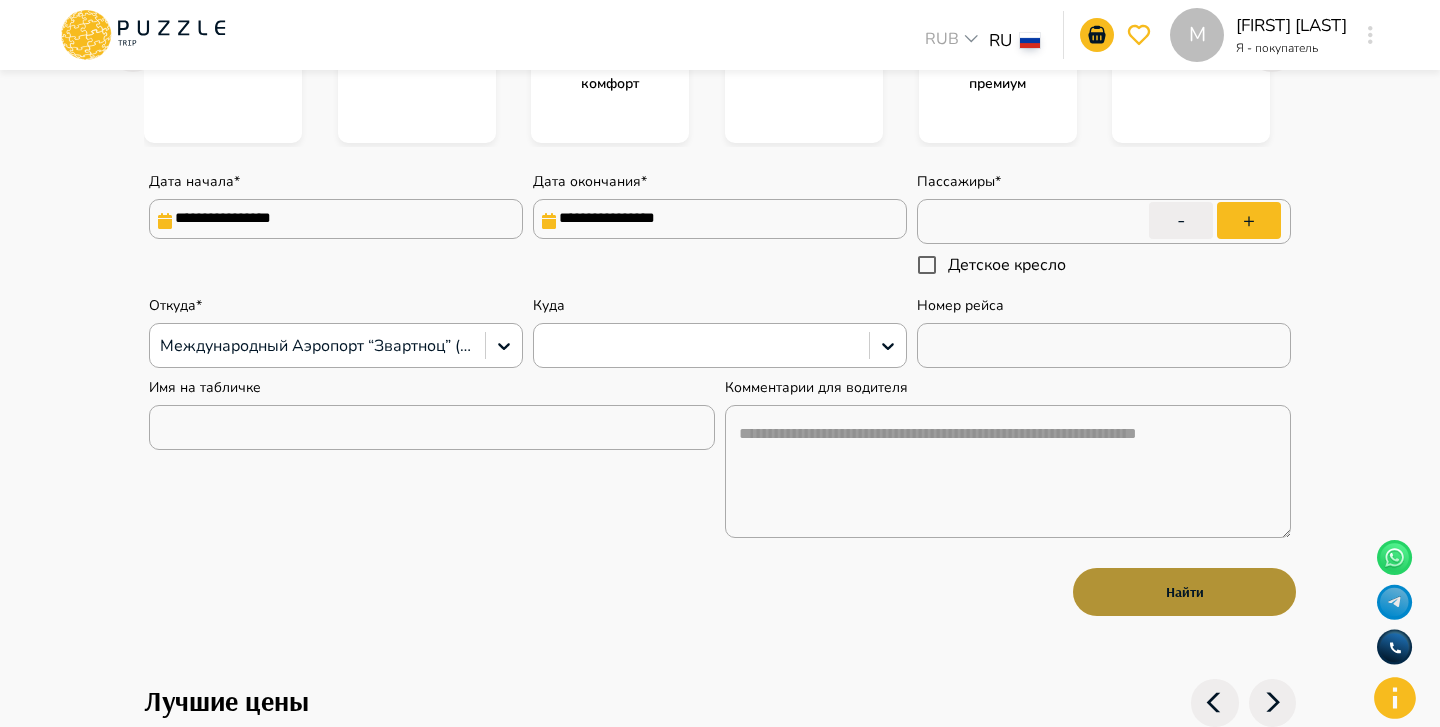 click on "Найти" at bounding box center (1184, 592) 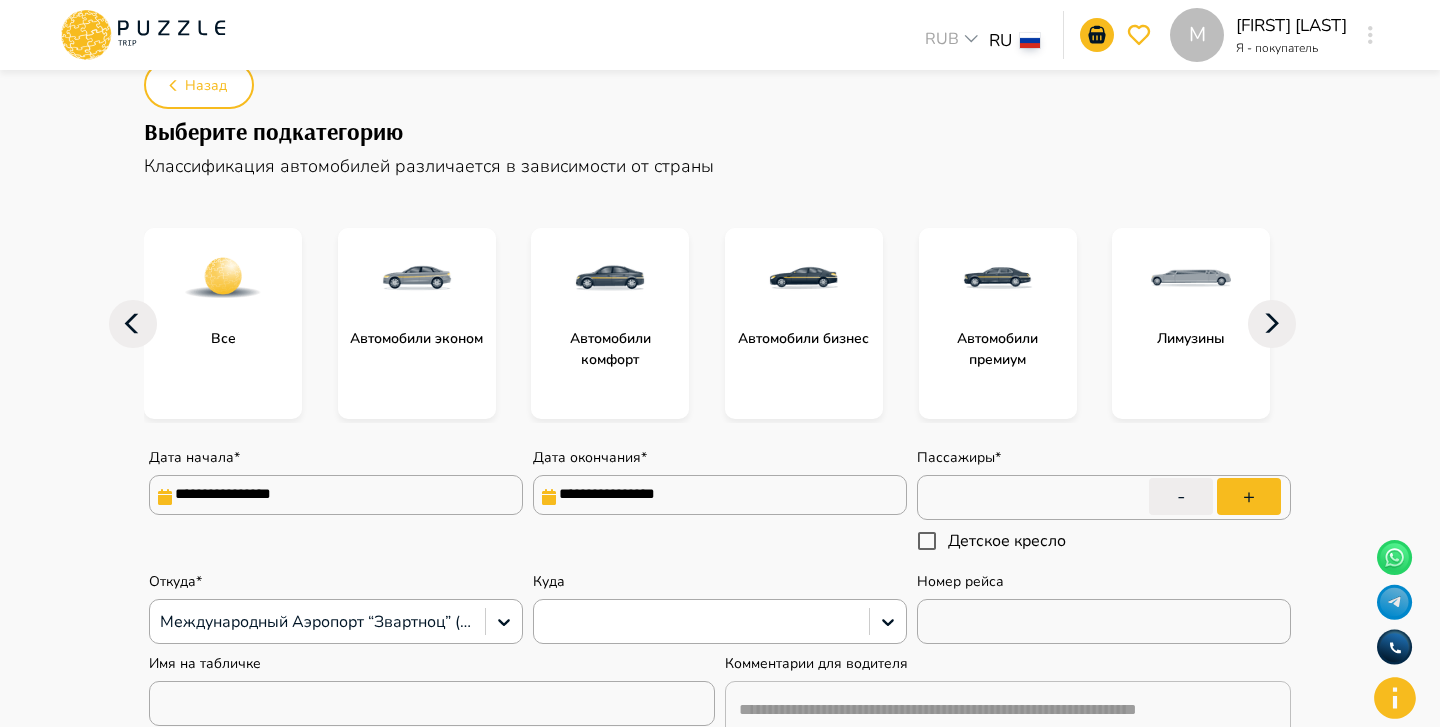 scroll, scrollTop: 141, scrollLeft: 0, axis: vertical 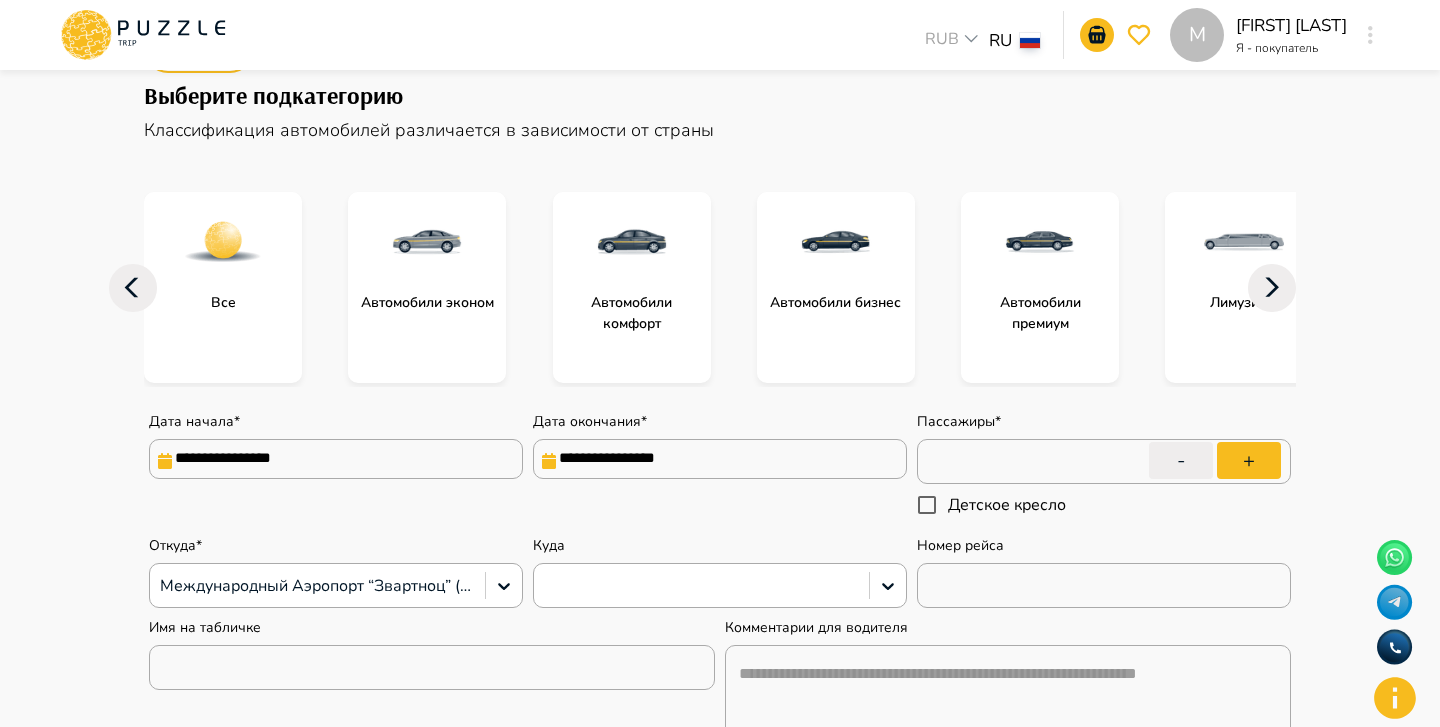 type on "*" 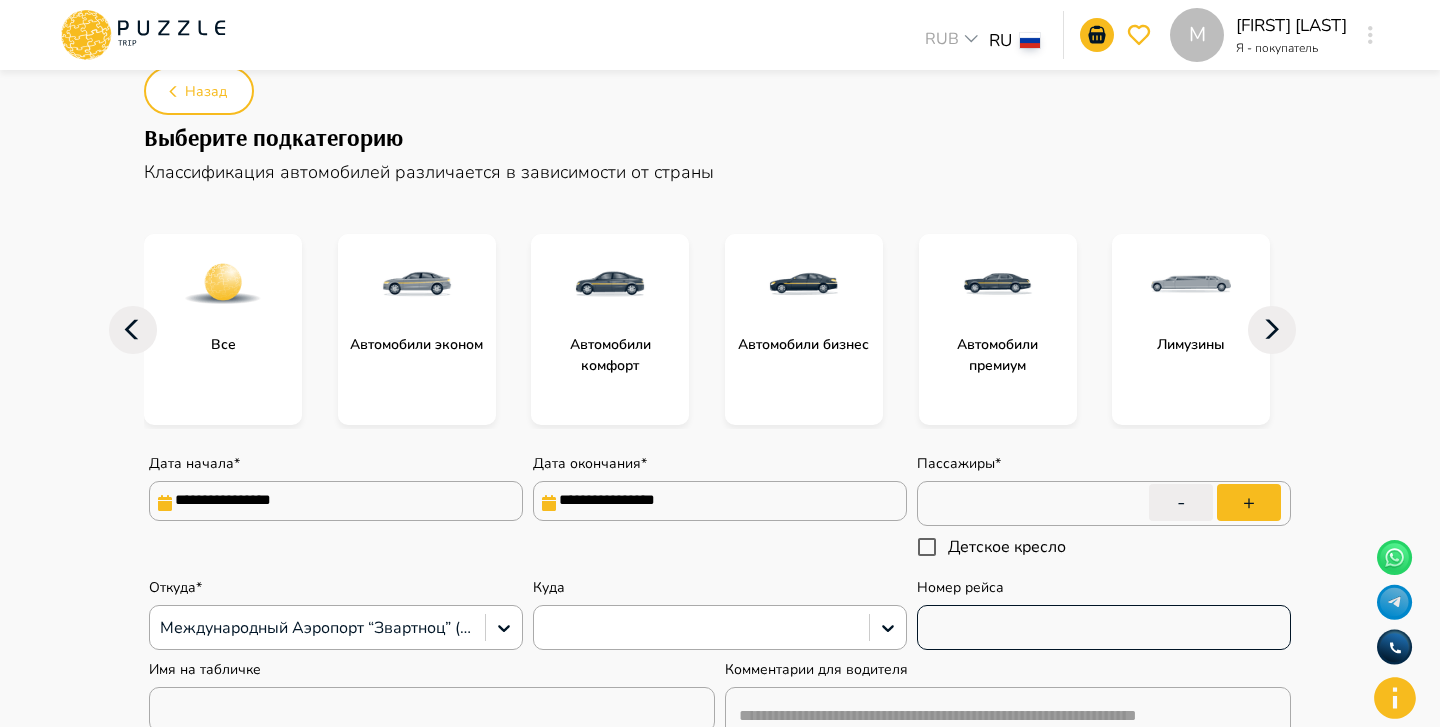 scroll, scrollTop: 0, scrollLeft: 0, axis: both 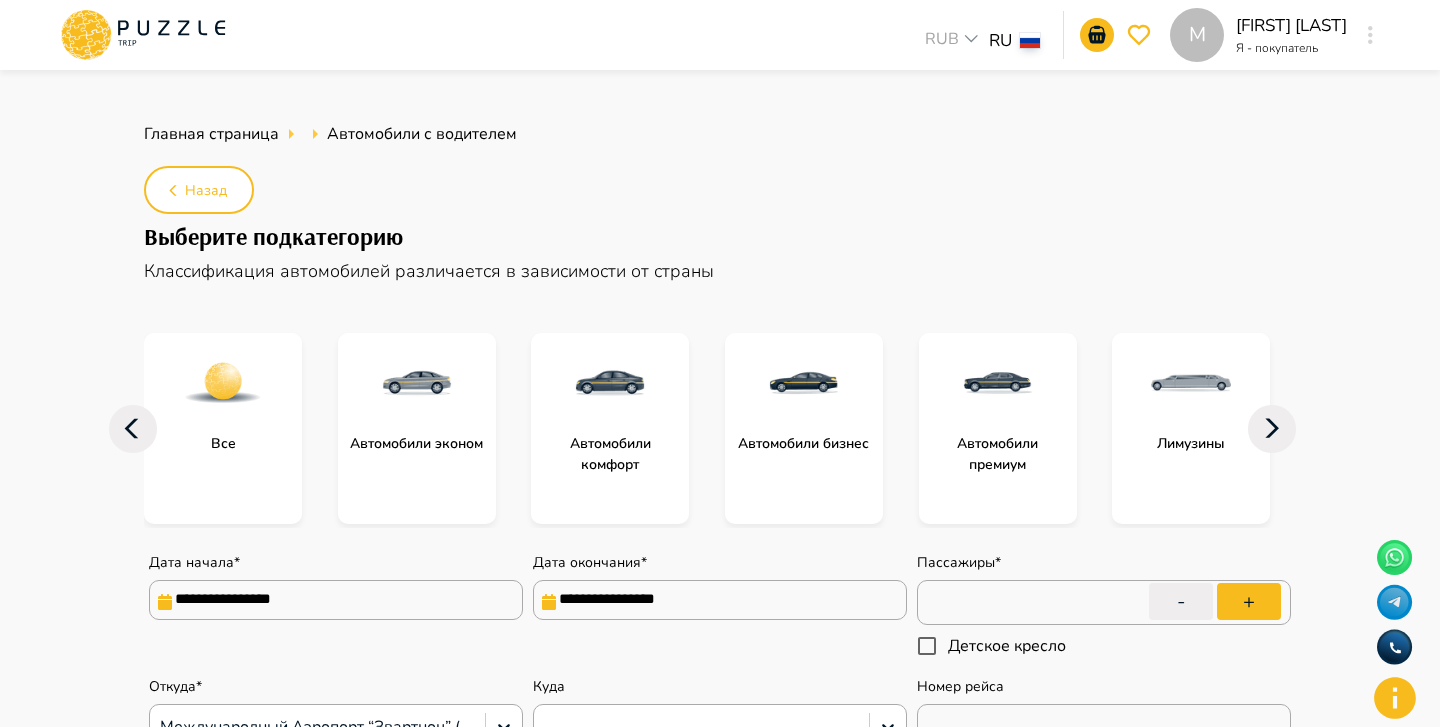click on "Назад" at bounding box center [199, 190] 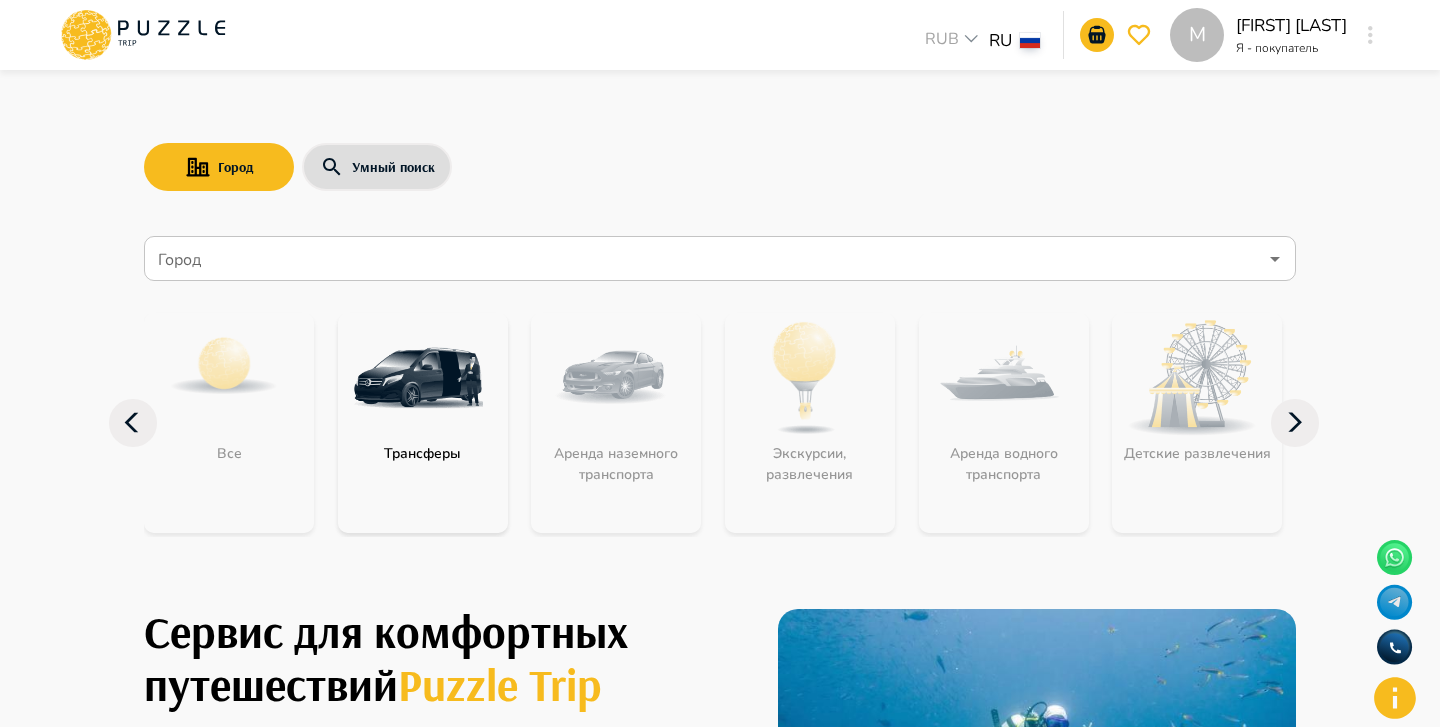 click on "Город" at bounding box center (705, 259) 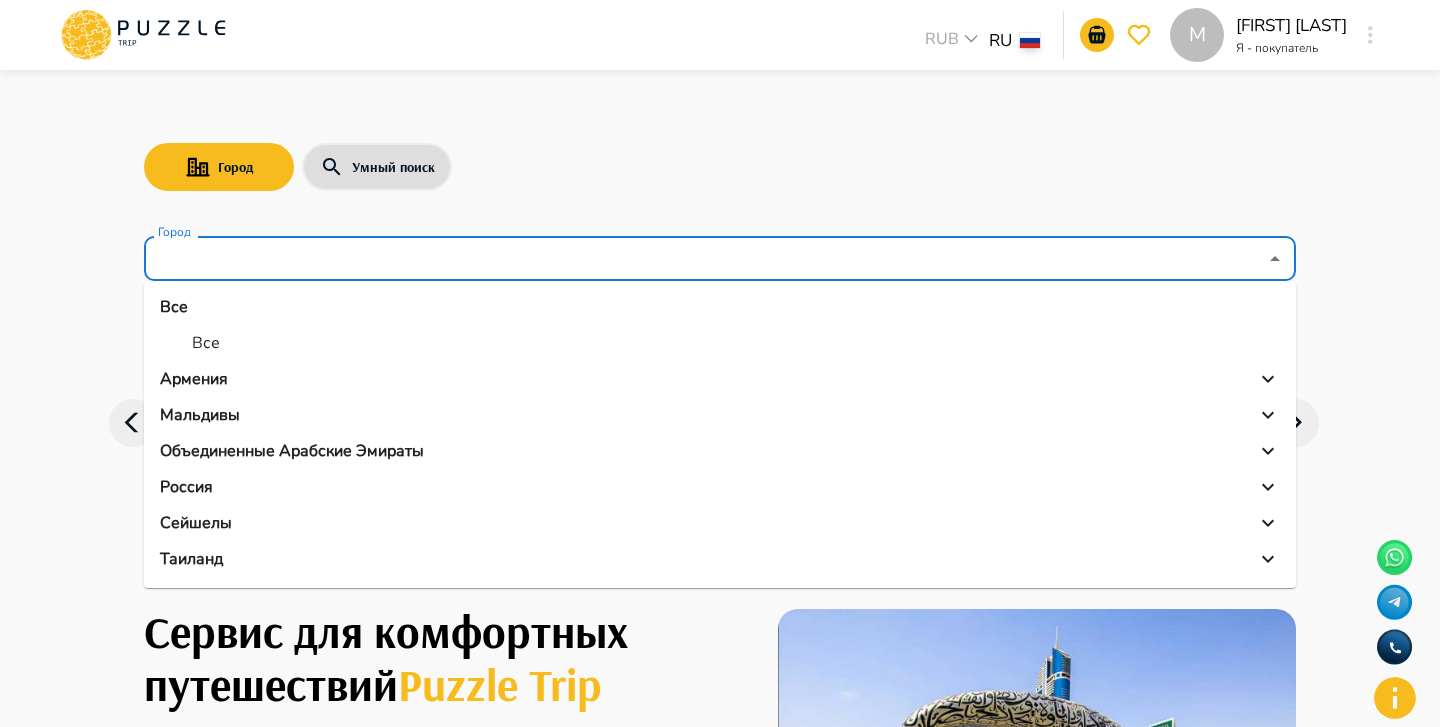 click on "Город Умный поиск" at bounding box center [720, 167] 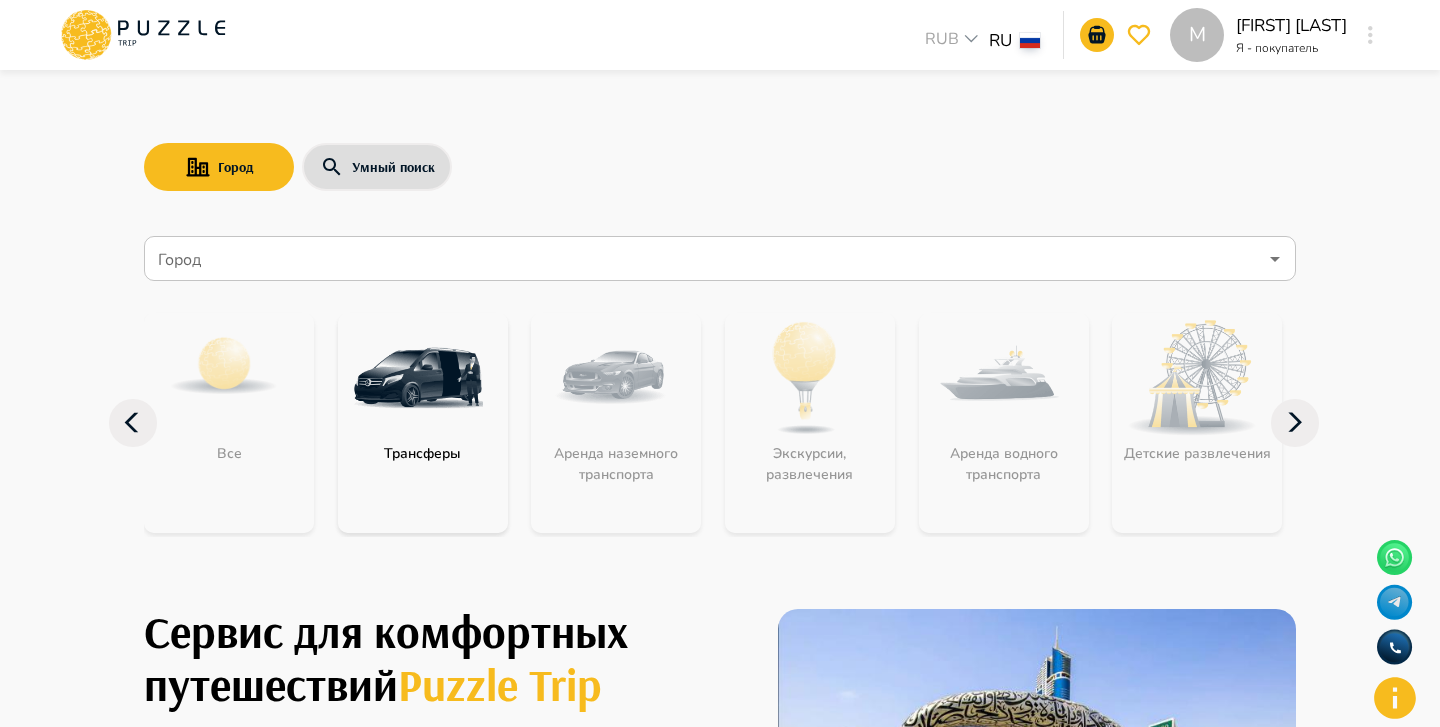 click 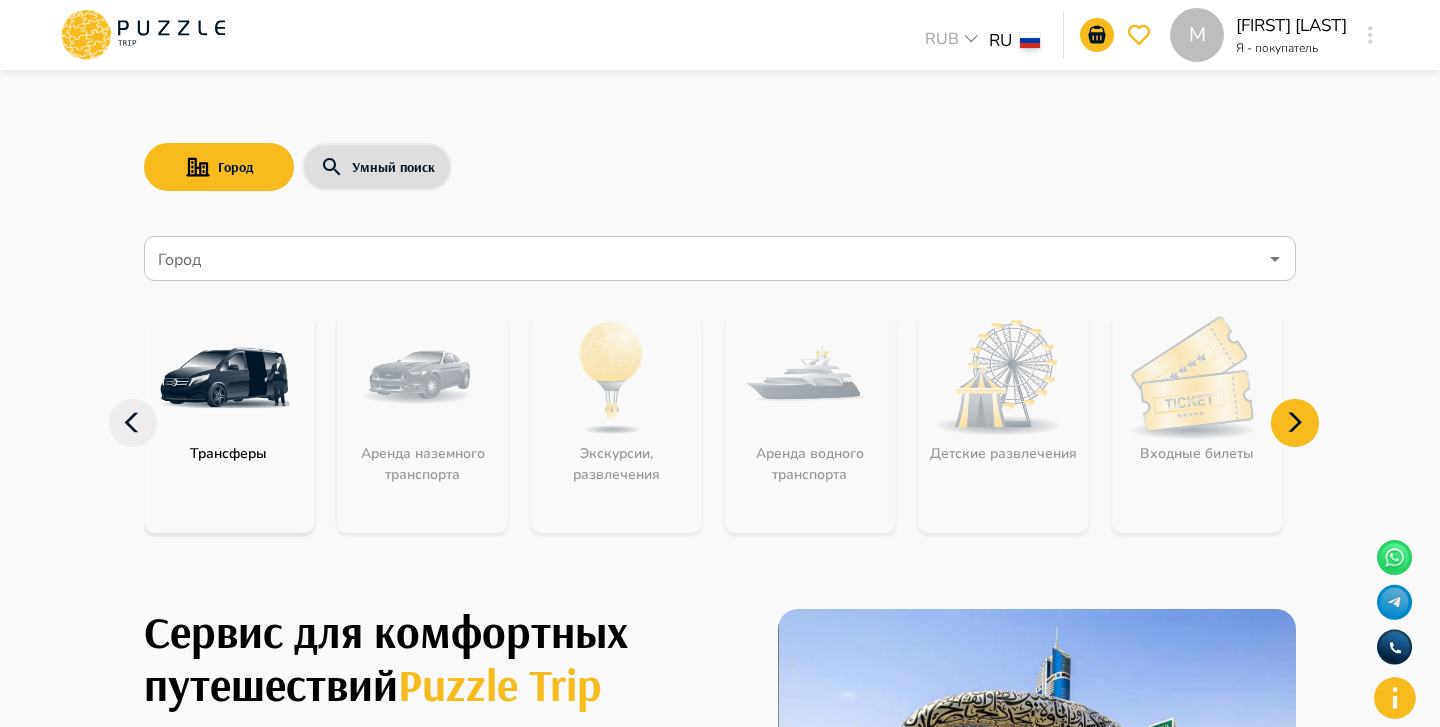 click 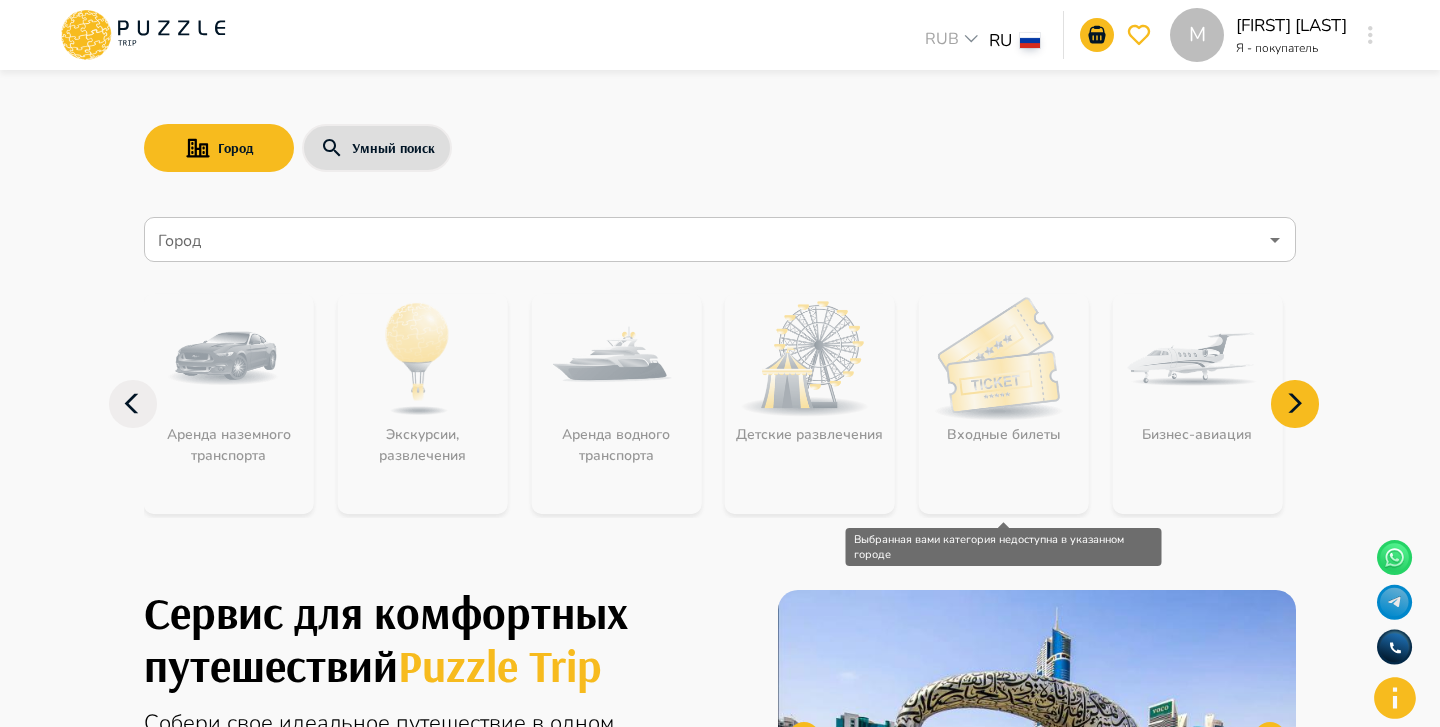 scroll, scrollTop: 0, scrollLeft: 0, axis: both 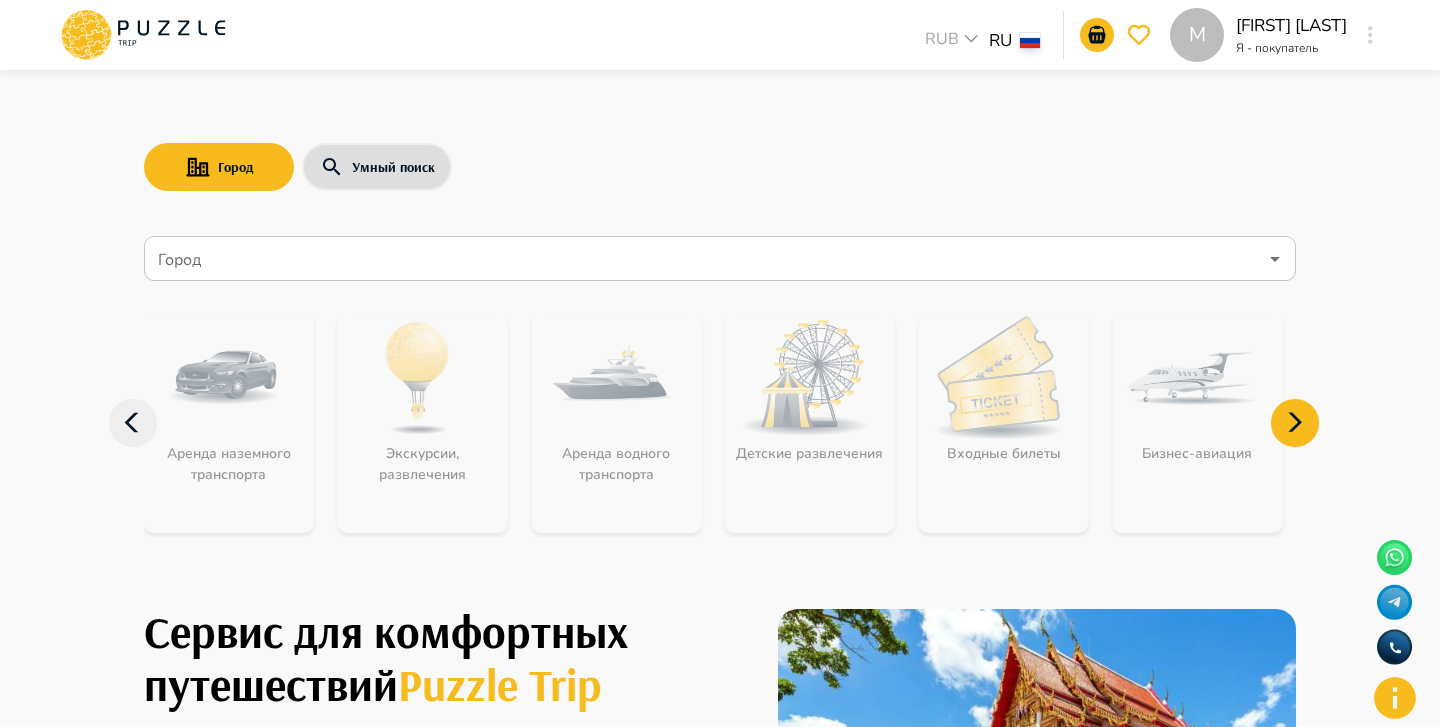 click 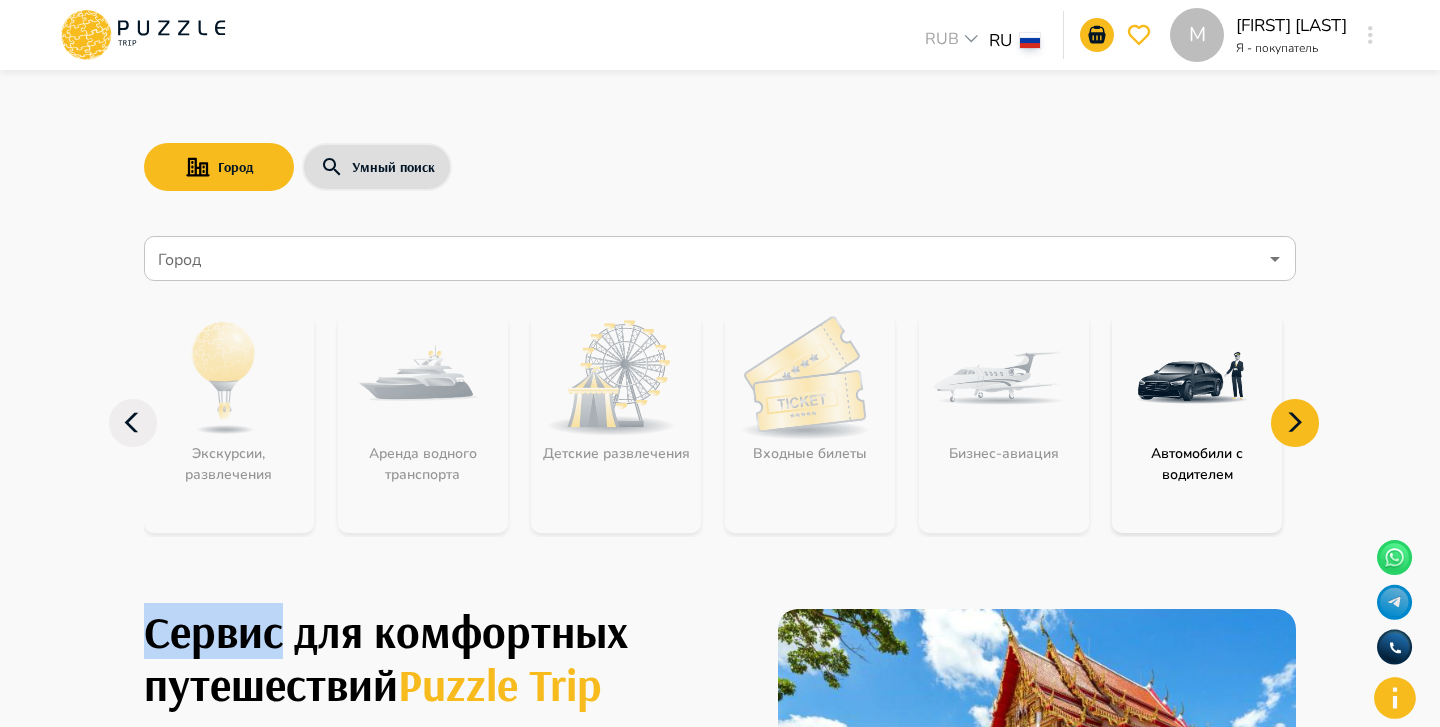 click 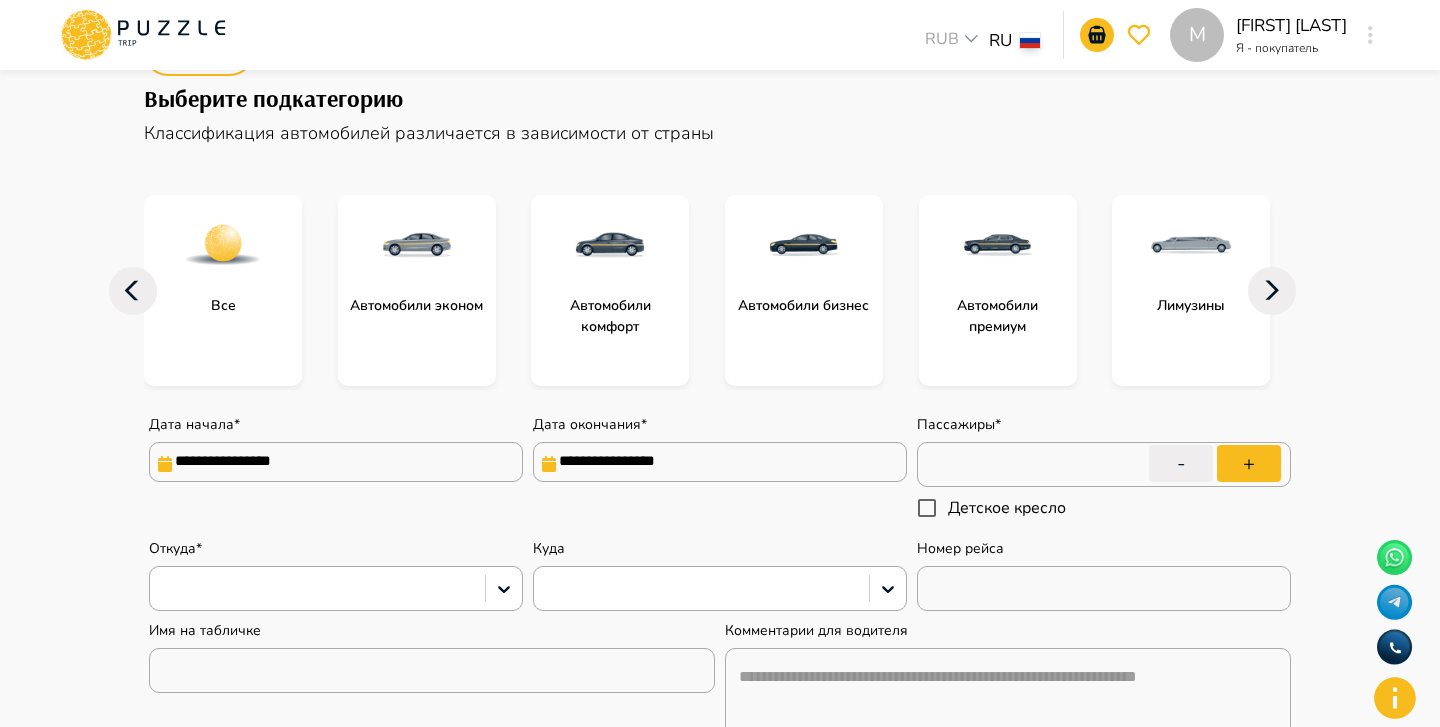 type on "*" 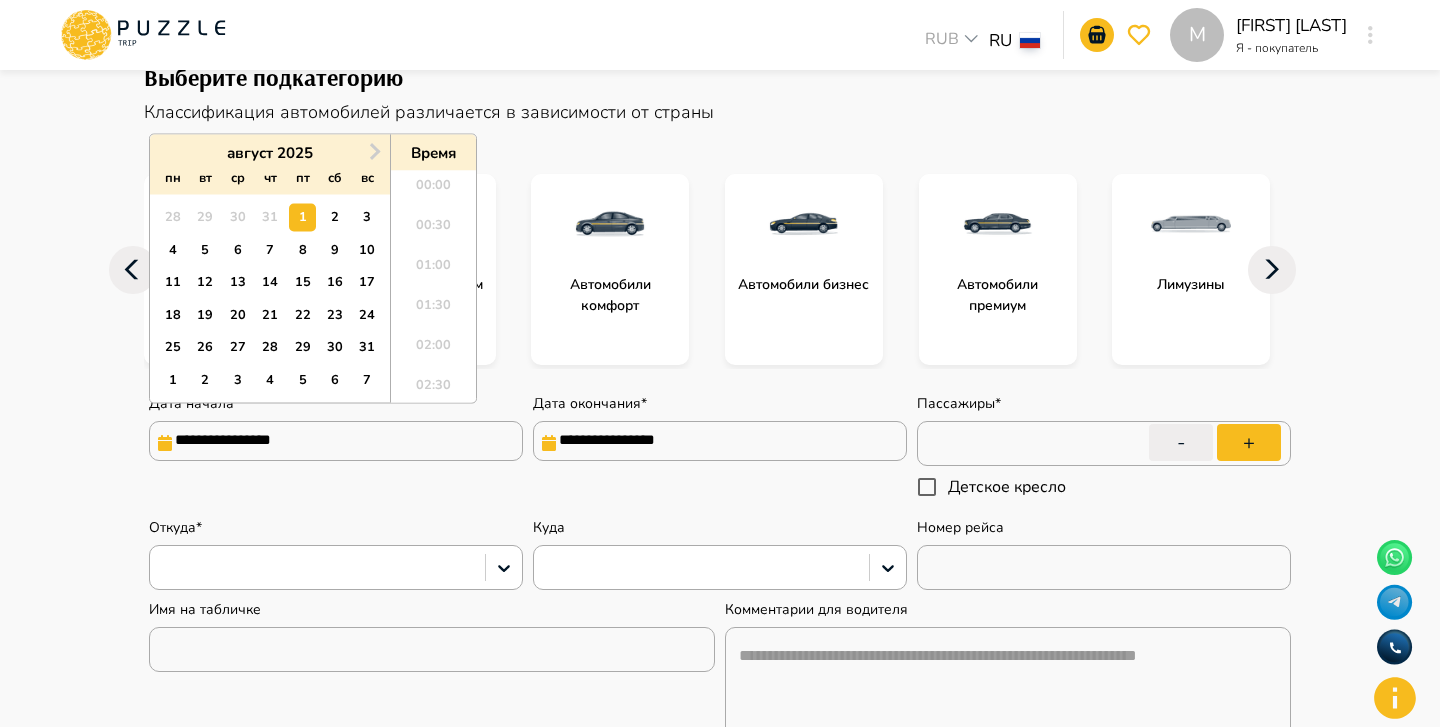 click on "**********" at bounding box center [336, 441] 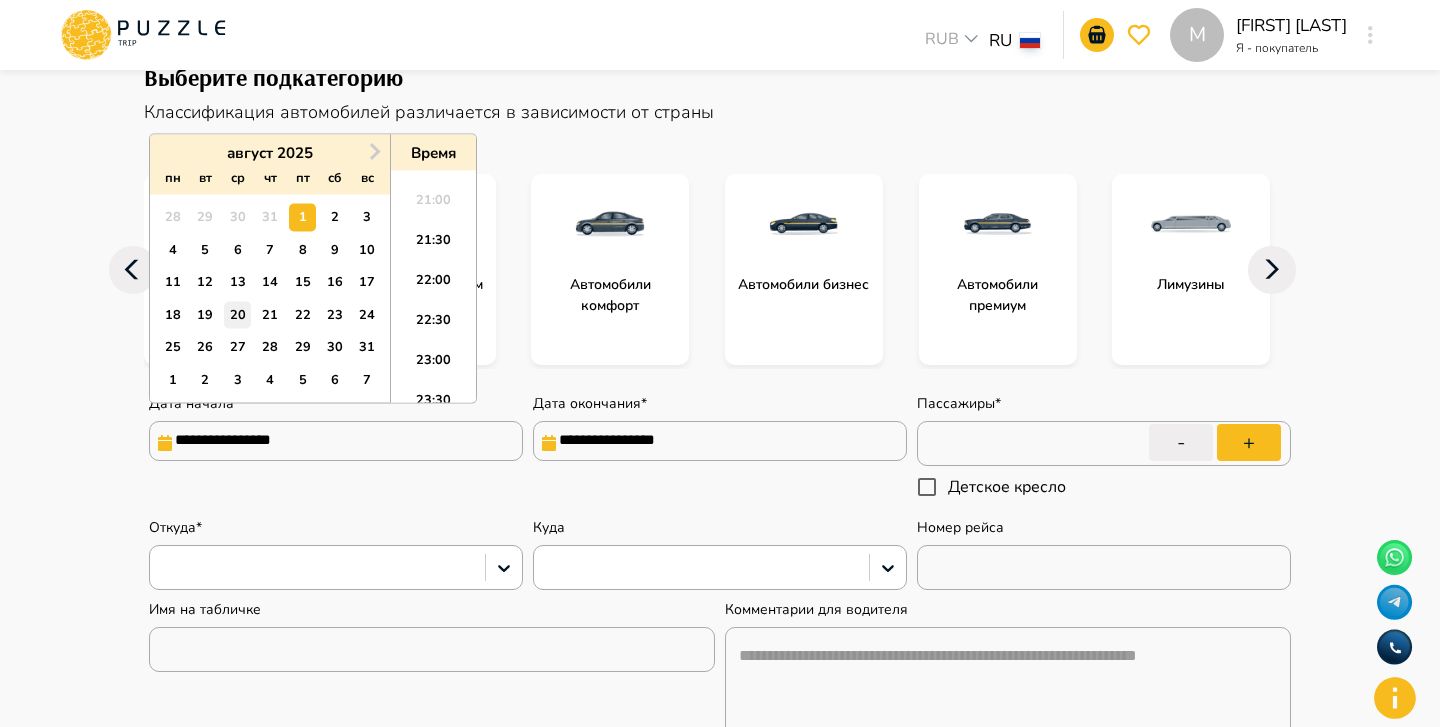 click on "20" at bounding box center (237, 314) 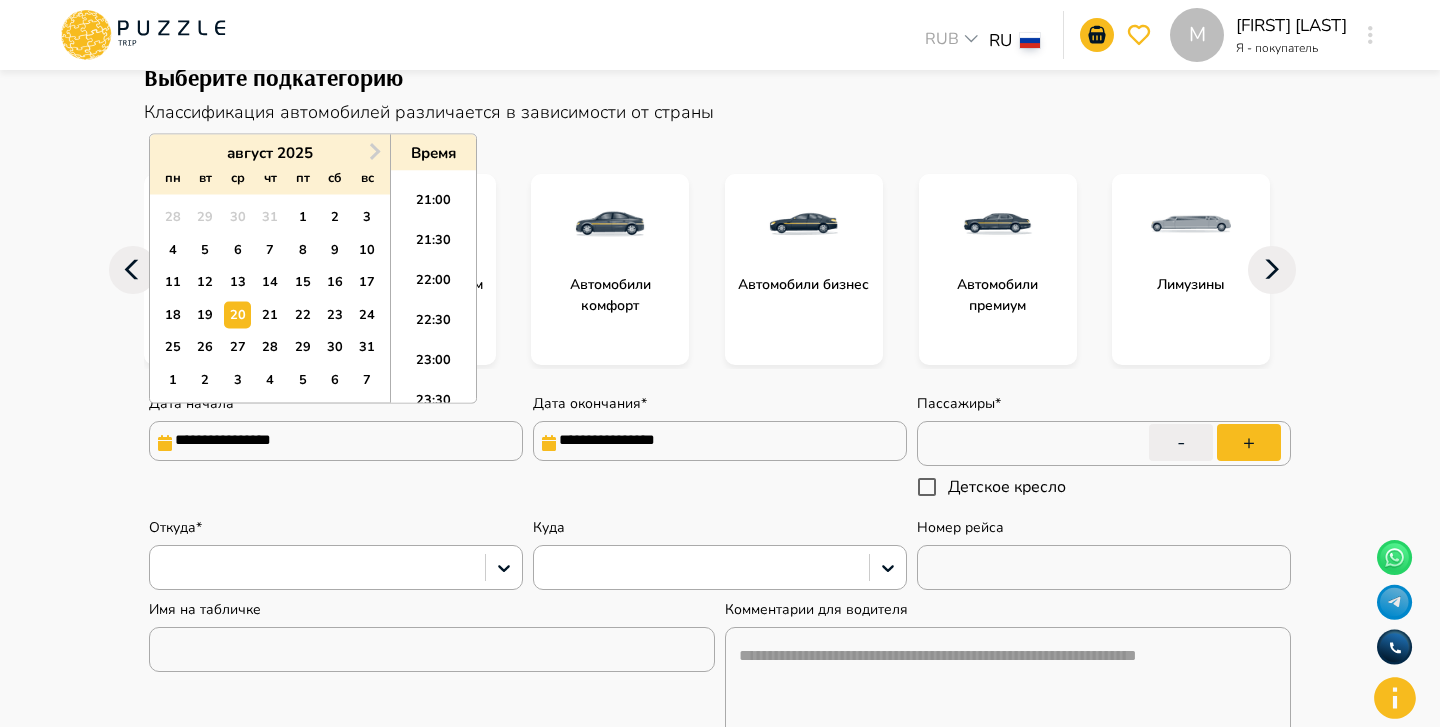 type on "*" 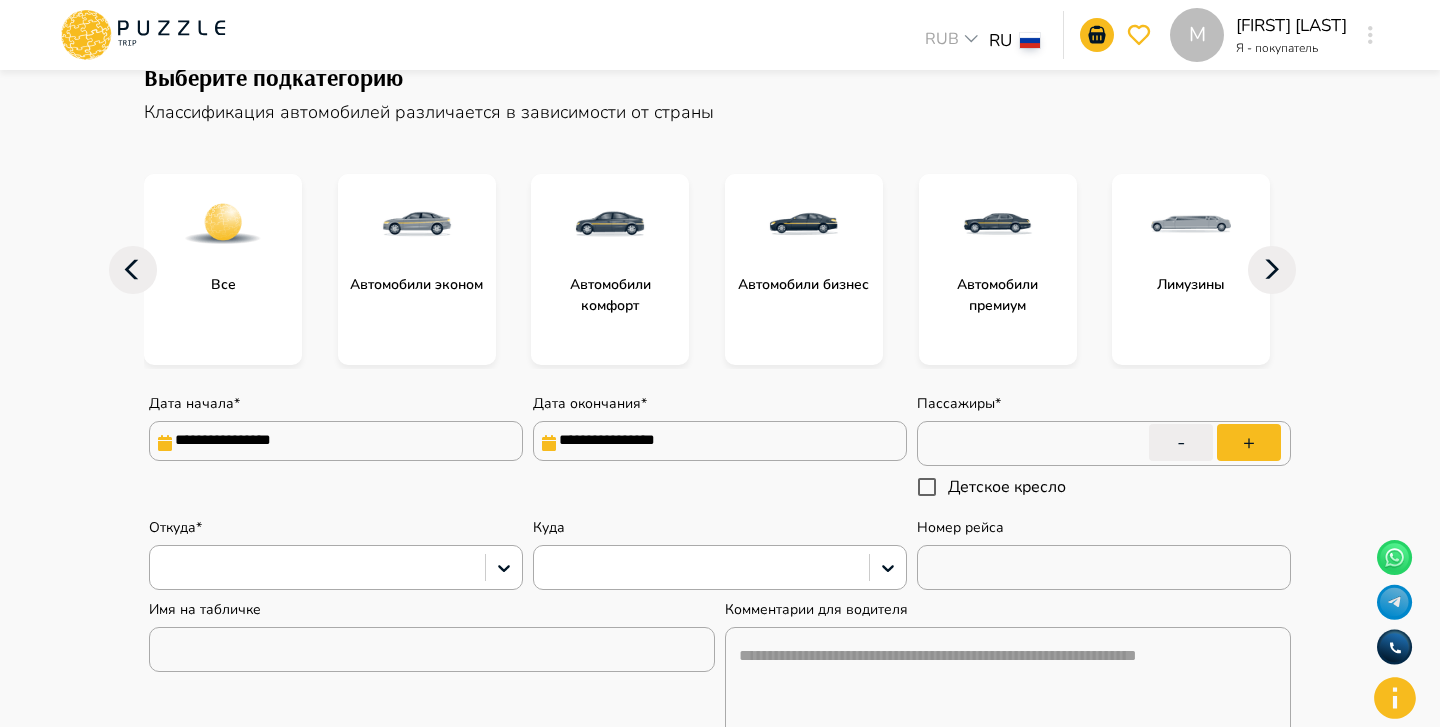 click on "**********" at bounding box center [720, 451] 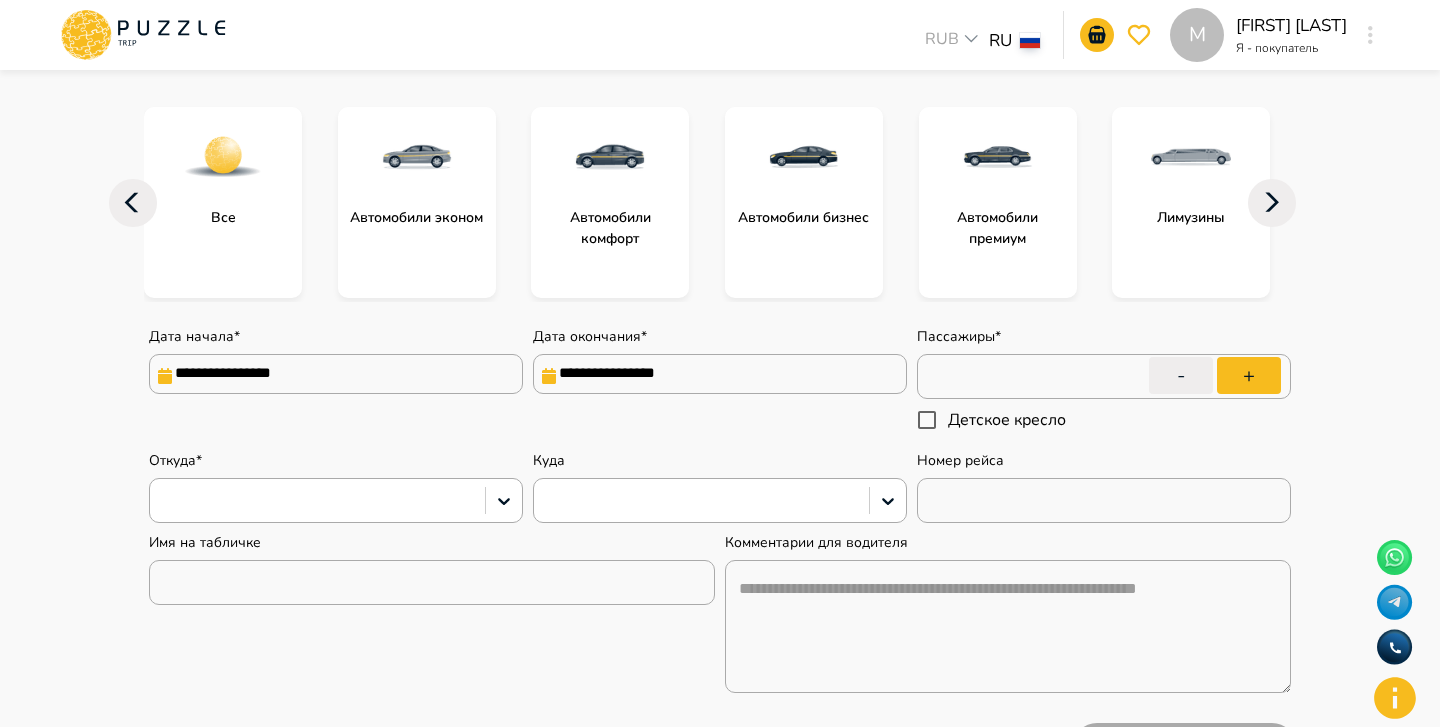 scroll, scrollTop: 241, scrollLeft: 0, axis: vertical 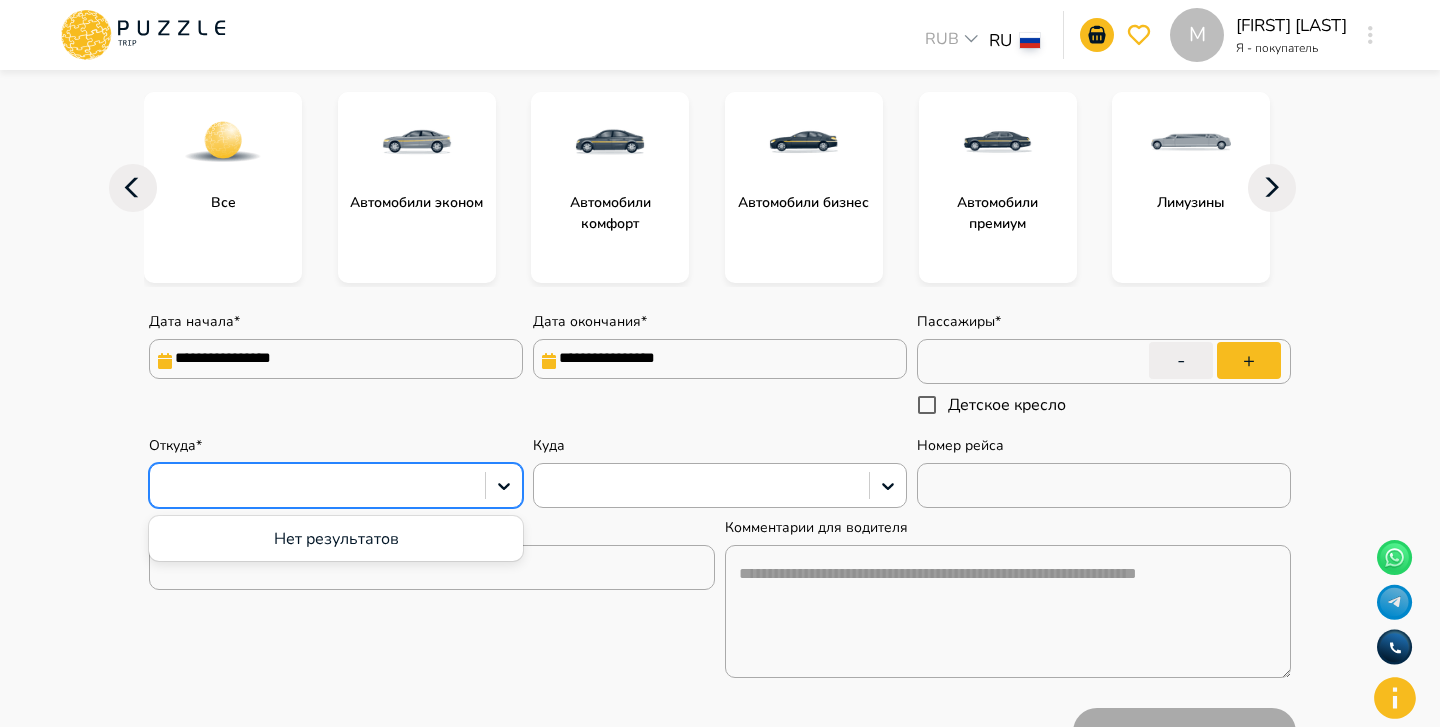 click at bounding box center [317, 486] 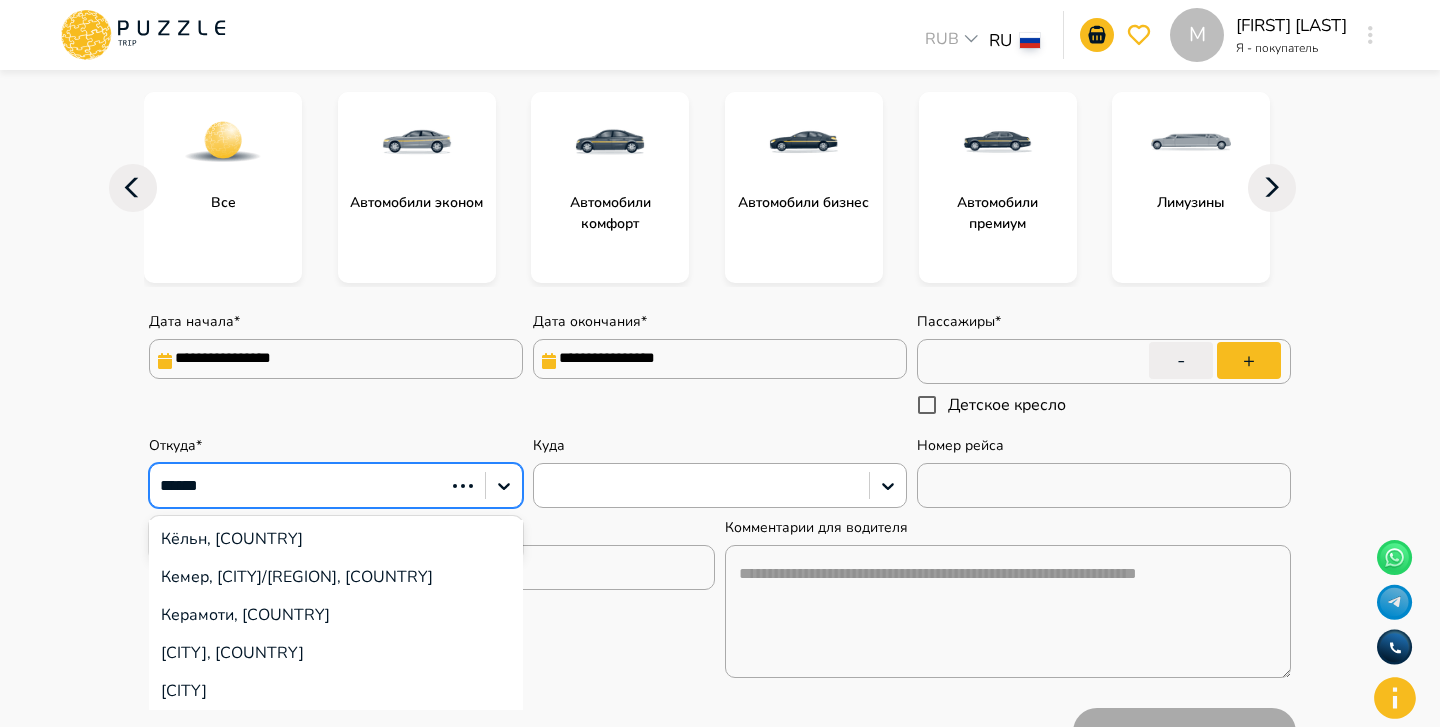 type on "*******" 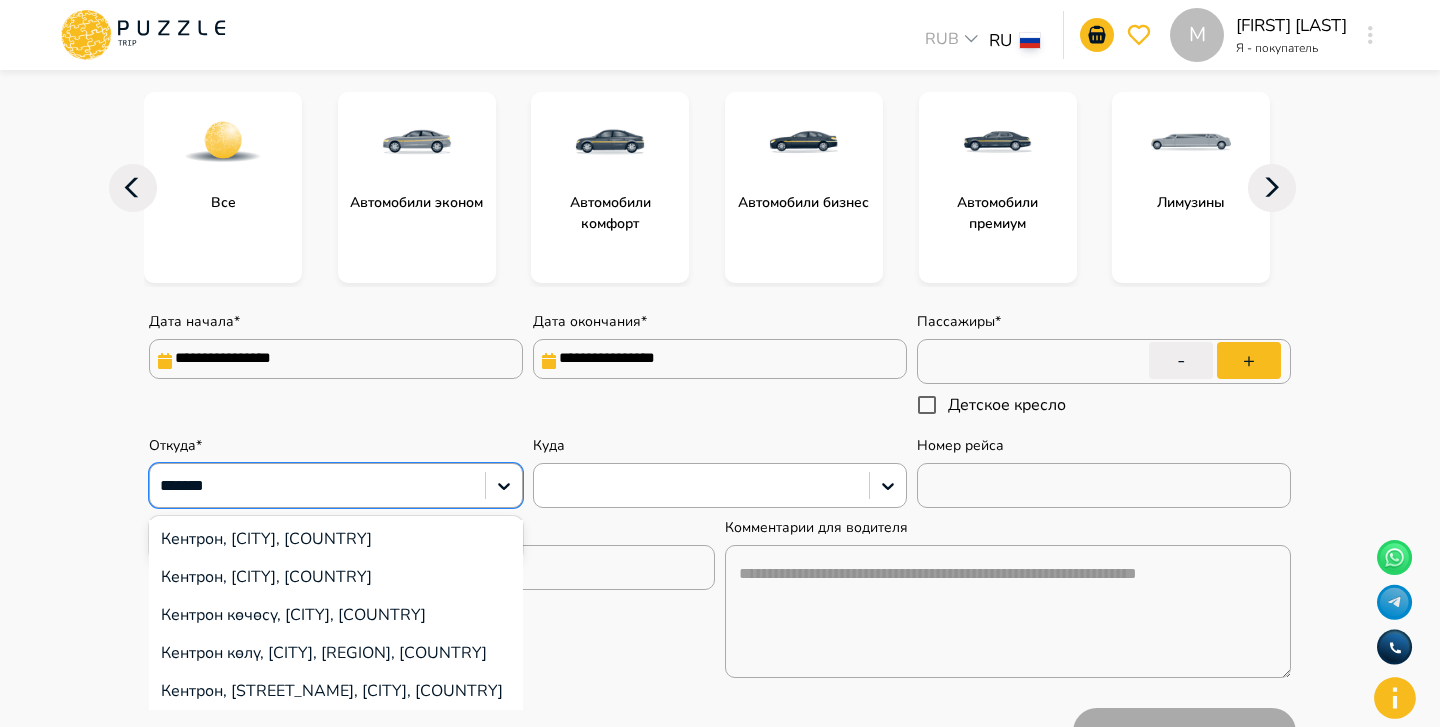 click on "Кентрон, [CITY], [COUNTRY]" at bounding box center [336, 539] 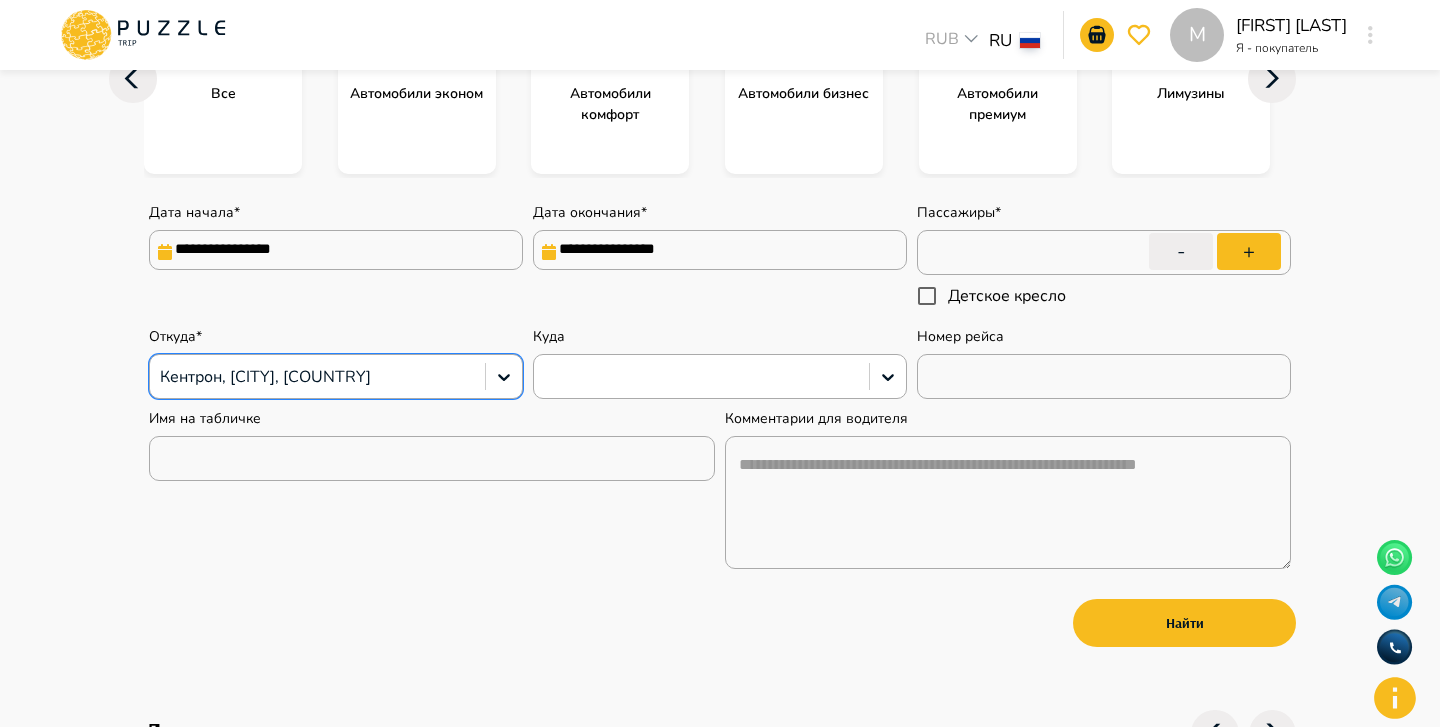 scroll, scrollTop: 351, scrollLeft: 0, axis: vertical 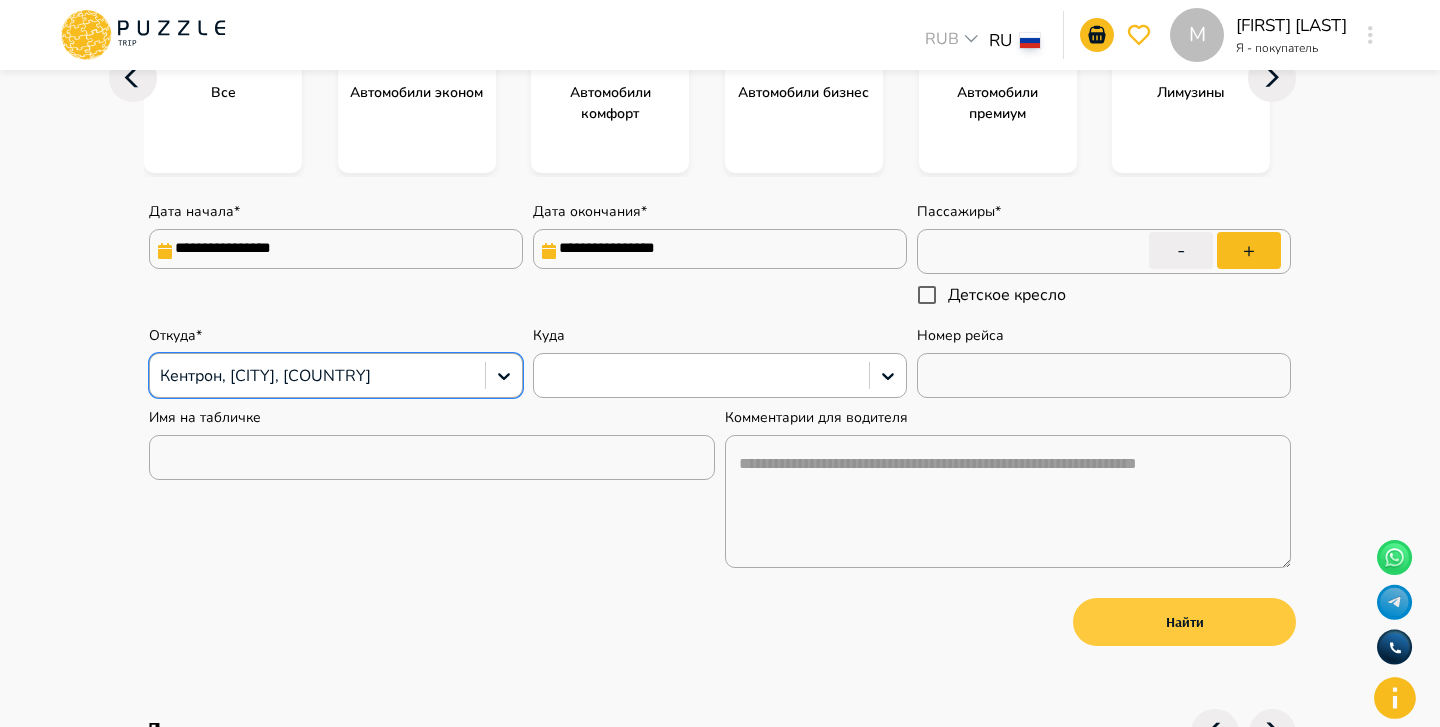 click on "Найти" at bounding box center [1184, 622] 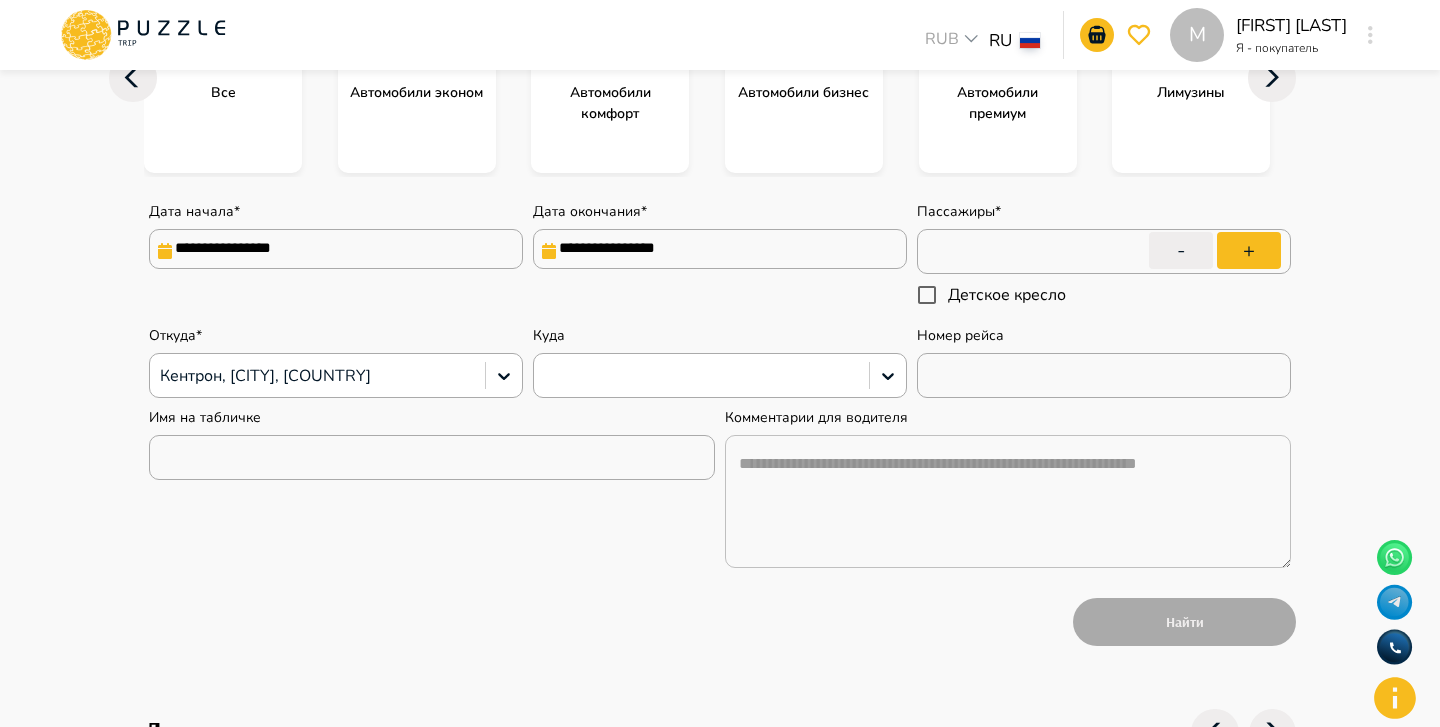 type on "*" 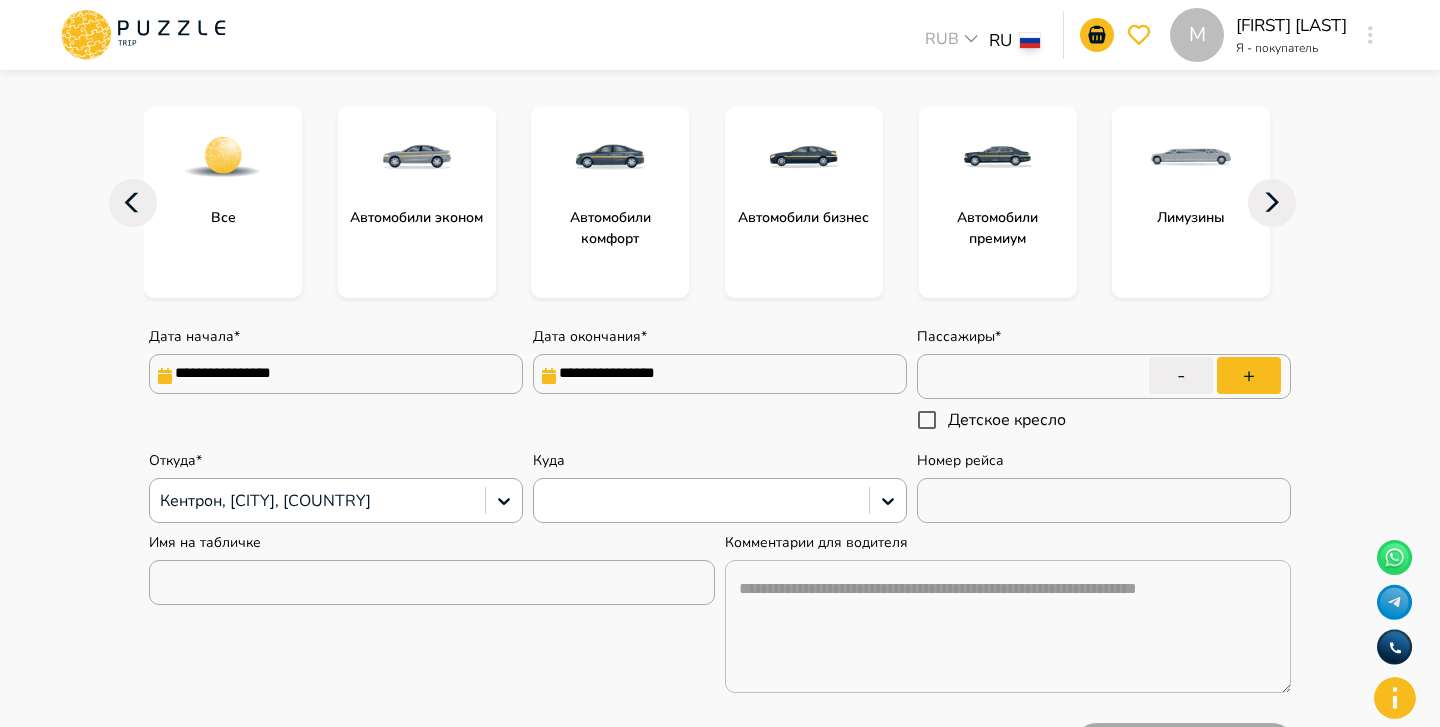 scroll, scrollTop: 112, scrollLeft: 0, axis: vertical 